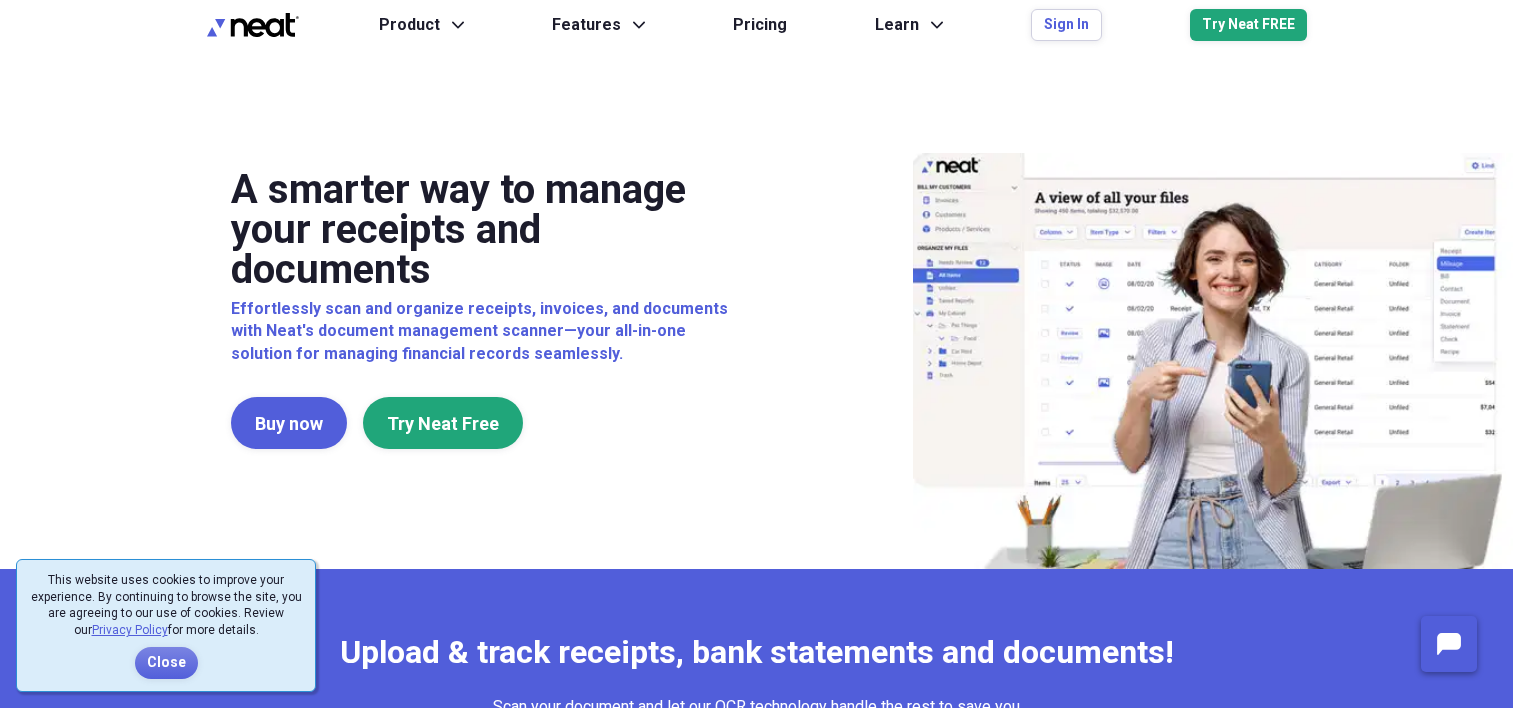 scroll, scrollTop: 0, scrollLeft: 0, axis: both 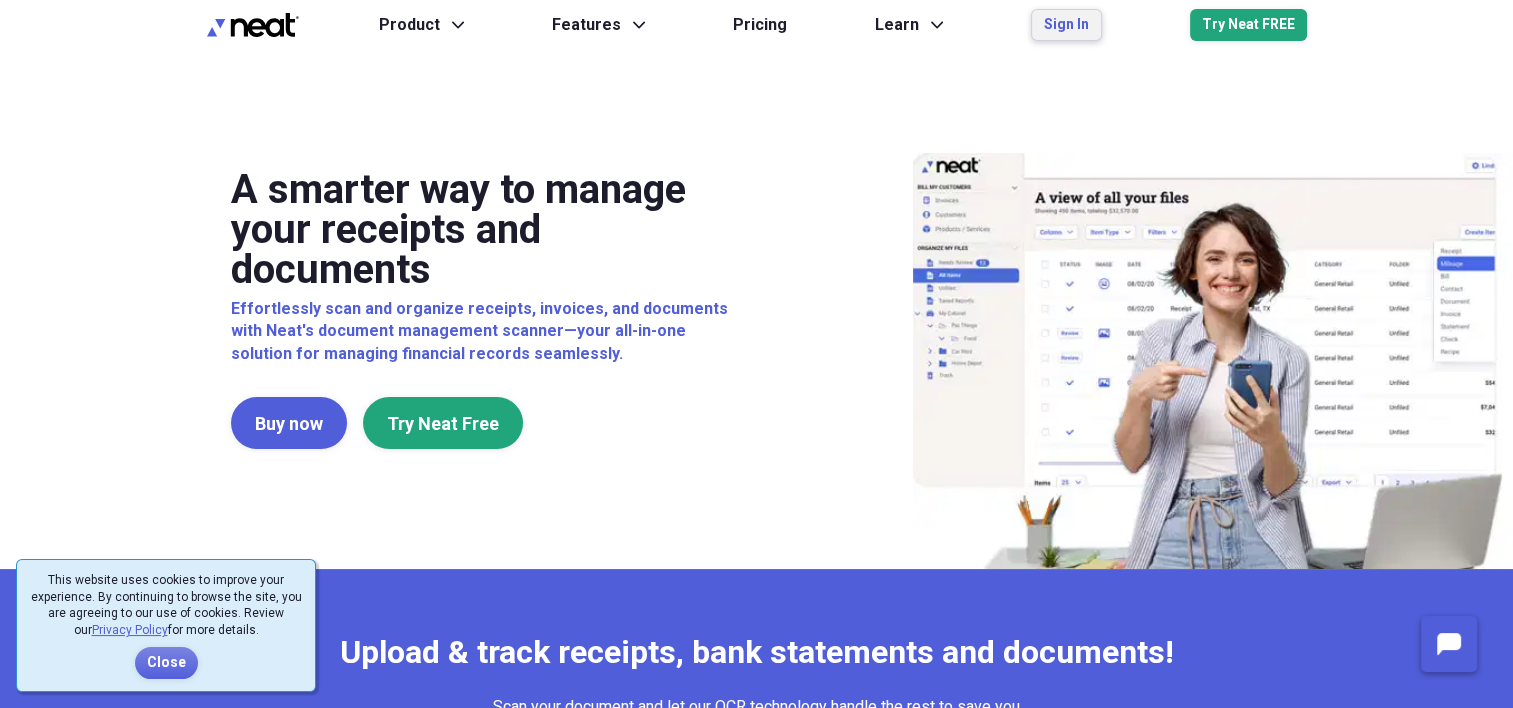 click on "Sign In" at bounding box center (1066, 25) 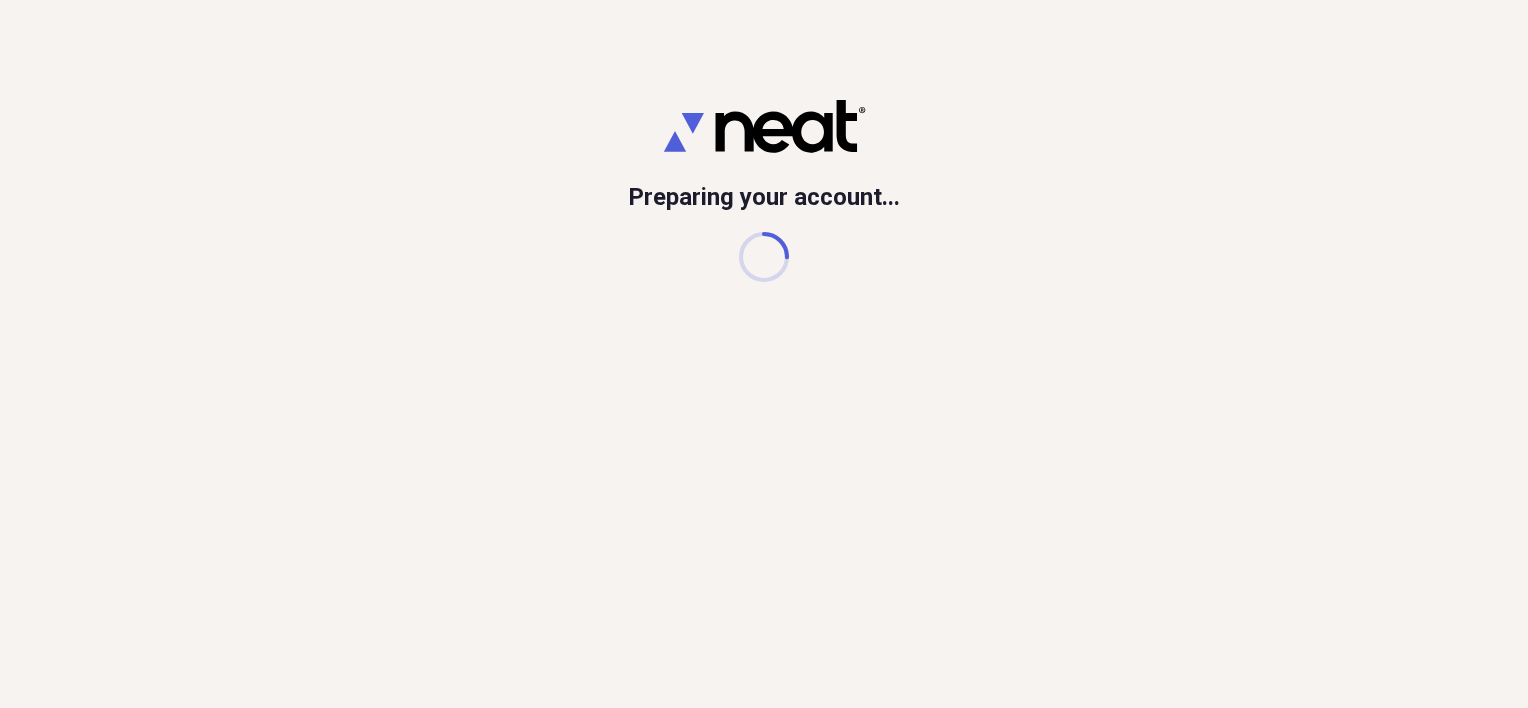 scroll, scrollTop: 0, scrollLeft: 0, axis: both 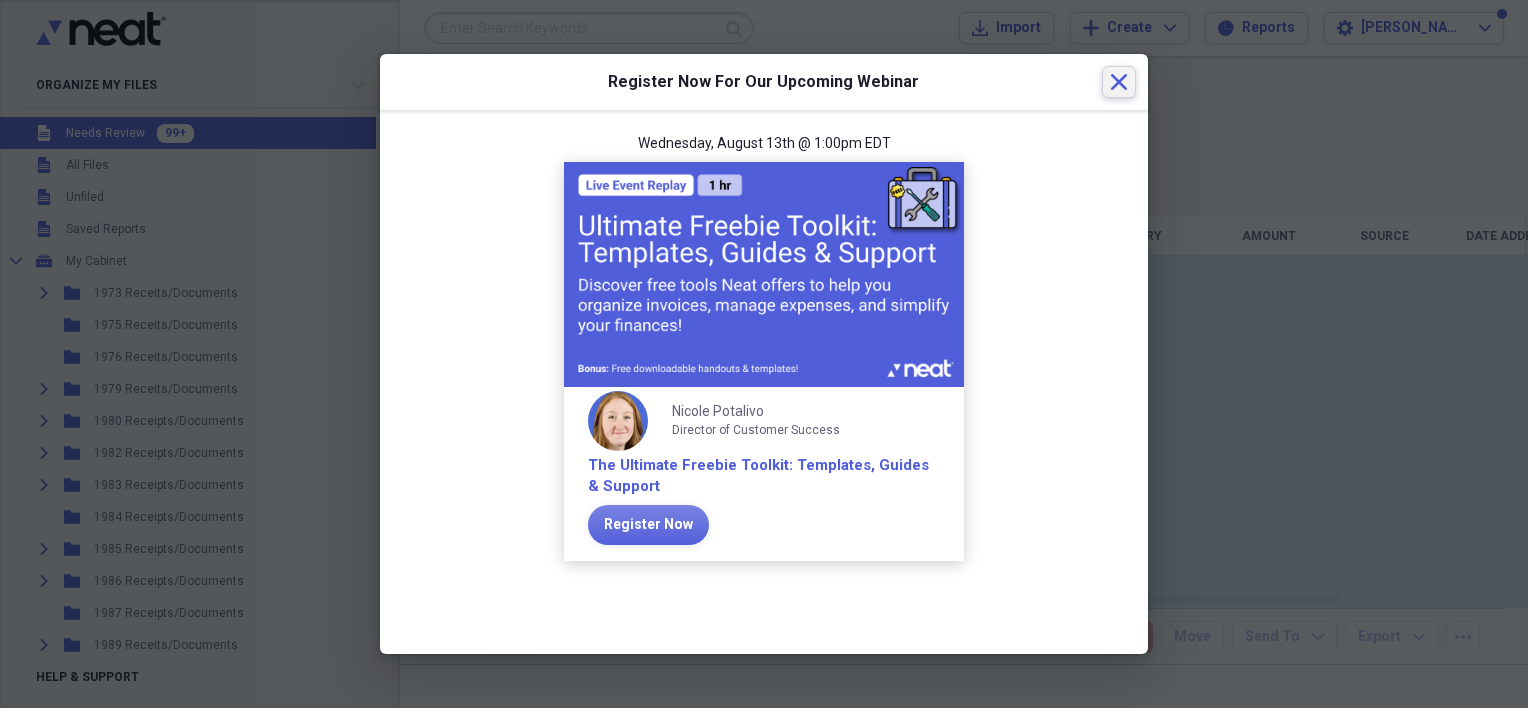 click on "Close" 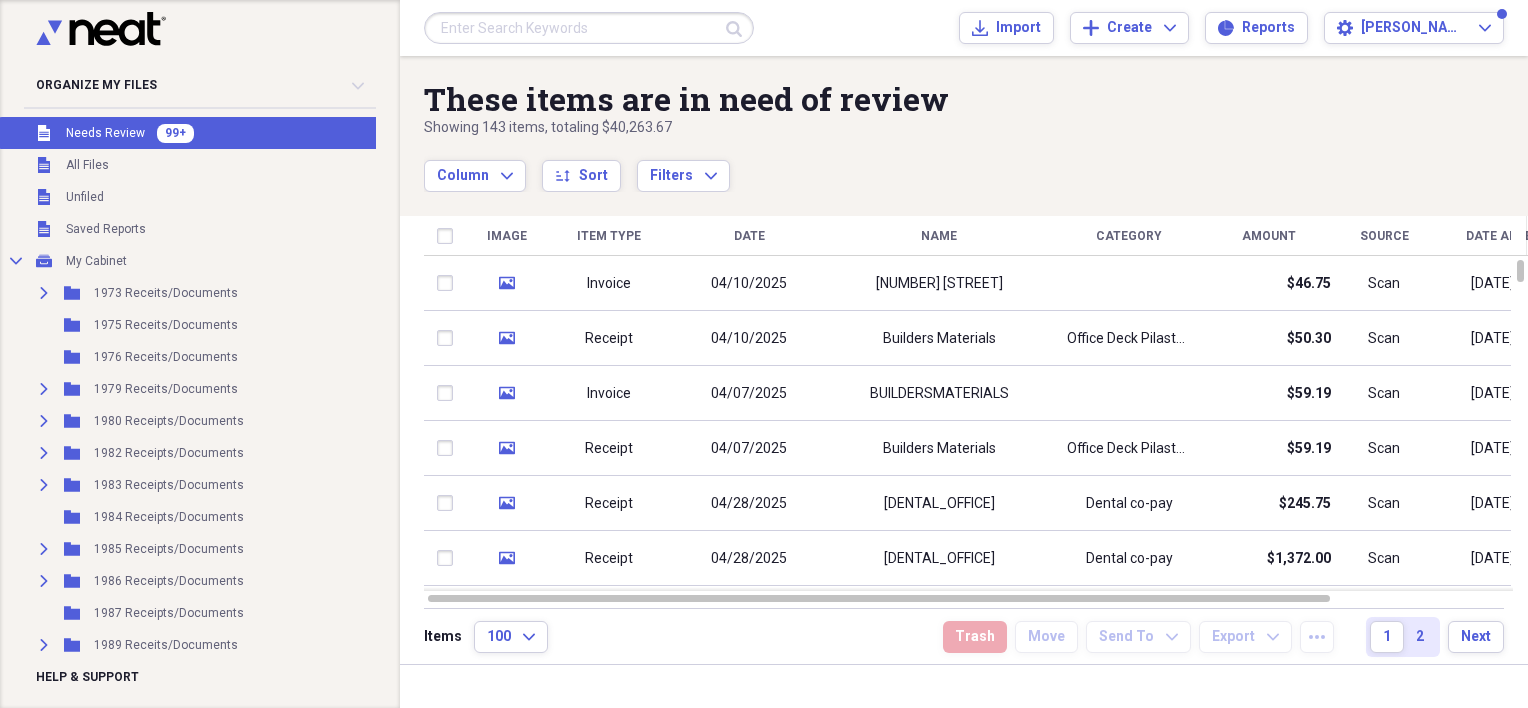 click at bounding box center [589, 28] 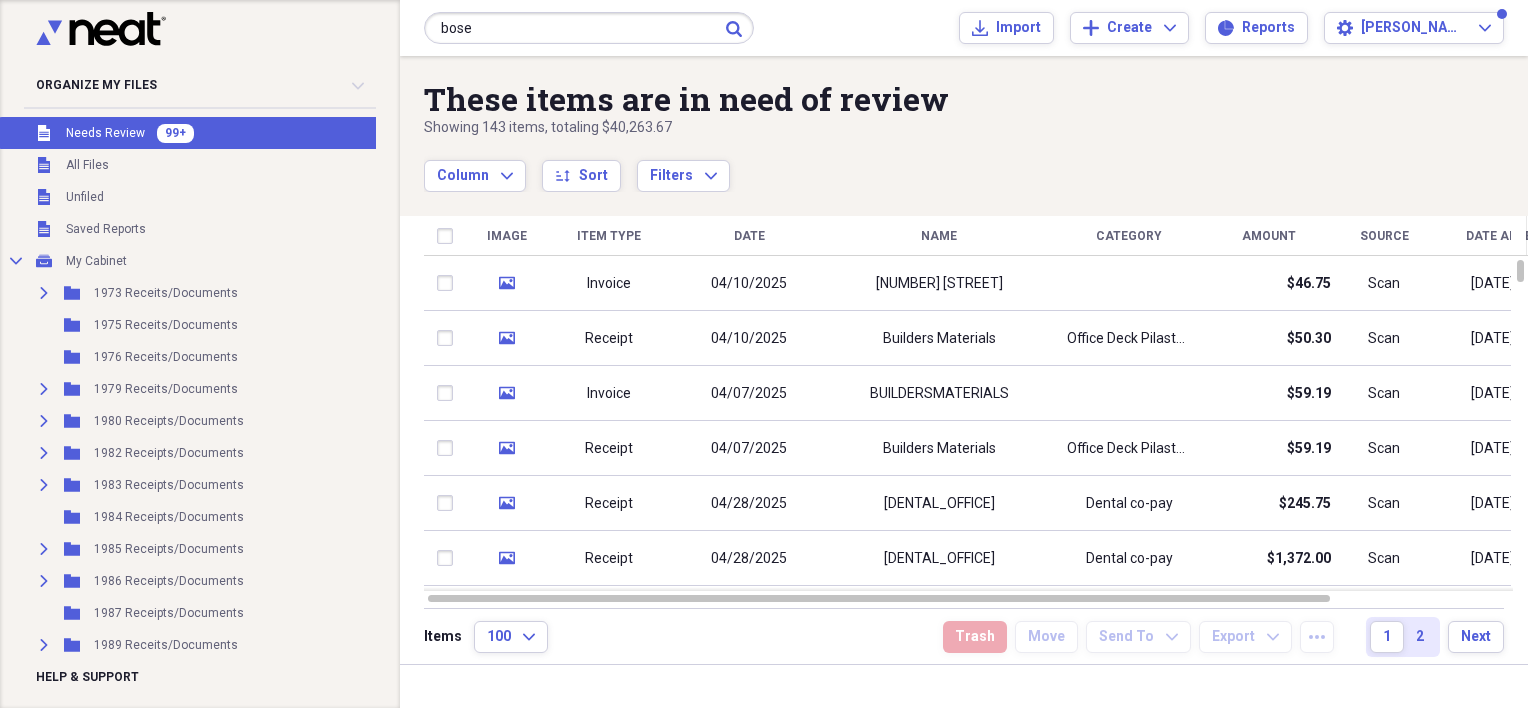 type on "bose" 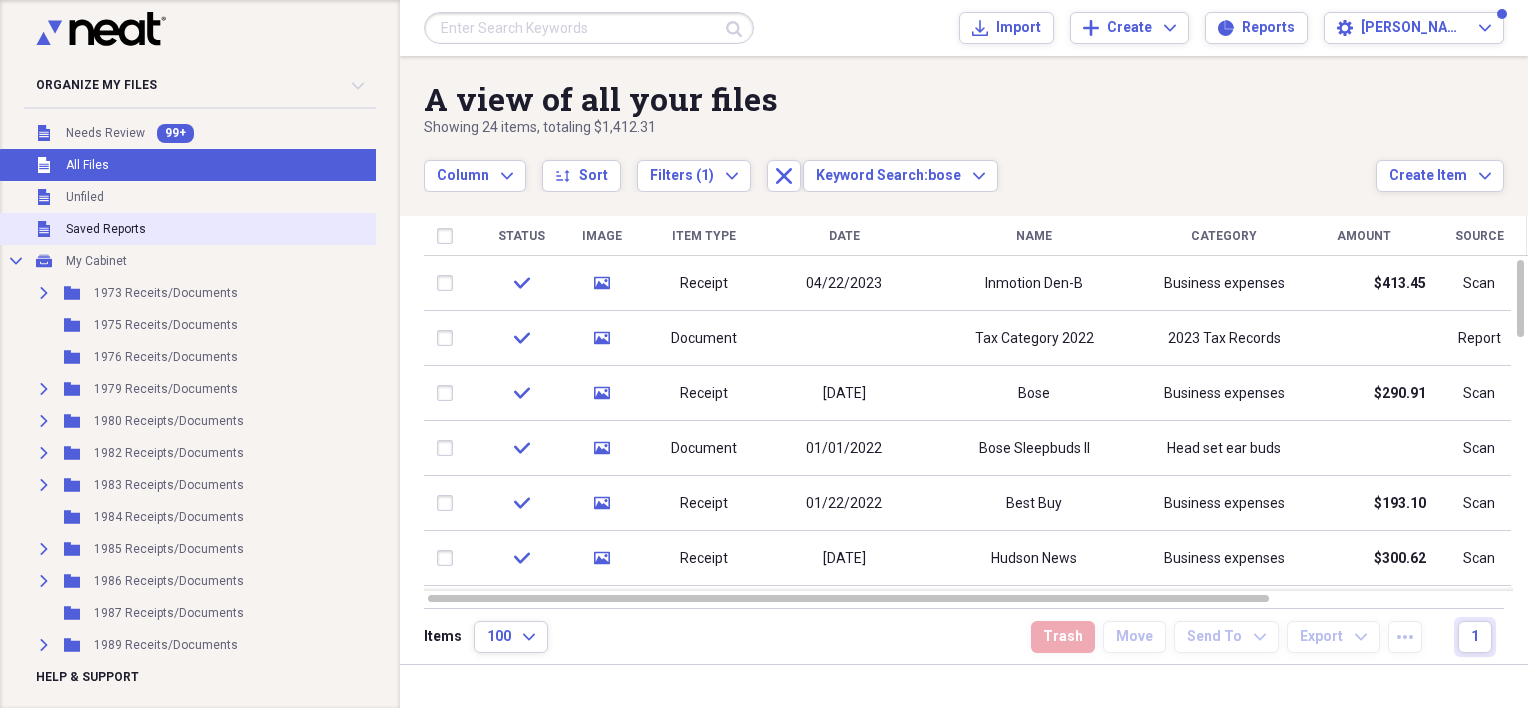 drag, startPoint x: 85, startPoint y: 256, endPoint x: 99, endPoint y: 241, distance: 20.518284 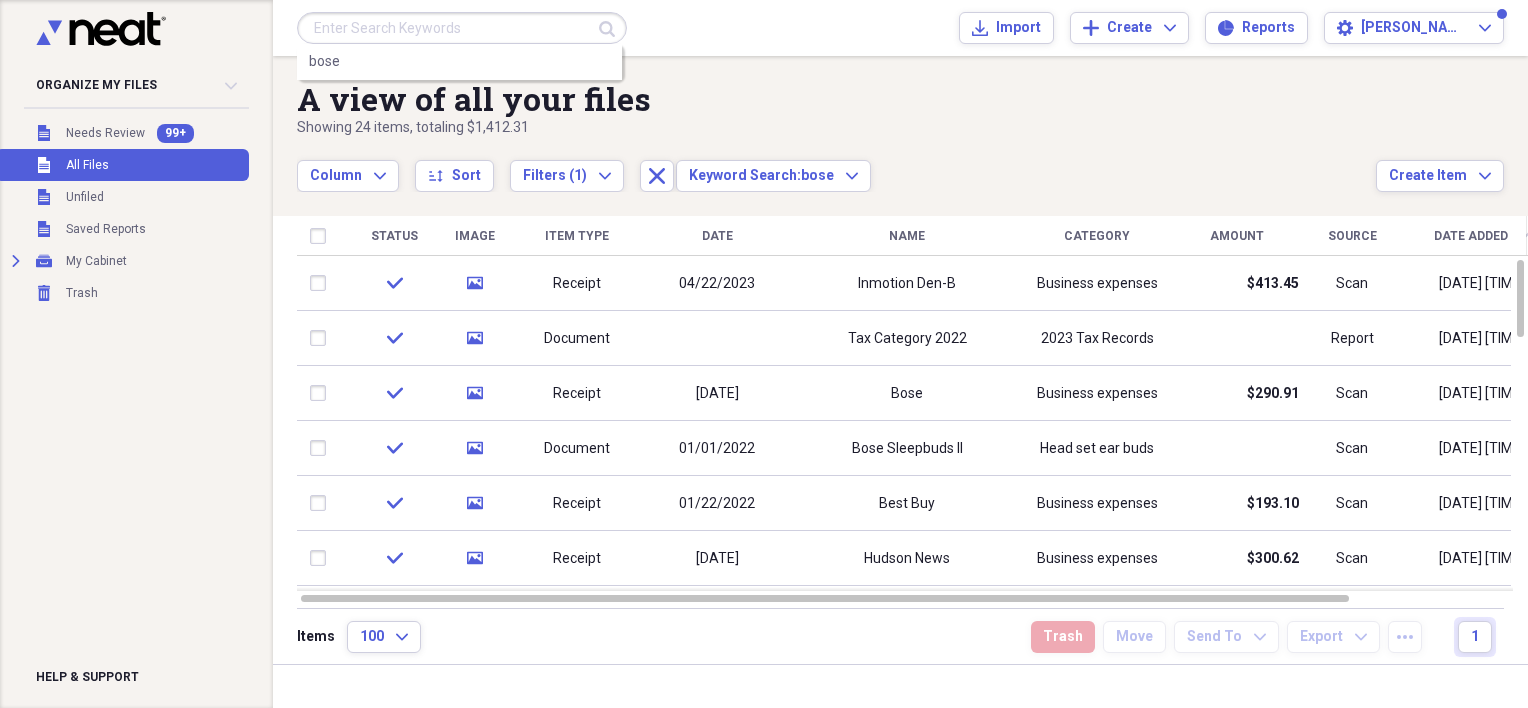 click at bounding box center (462, 28) 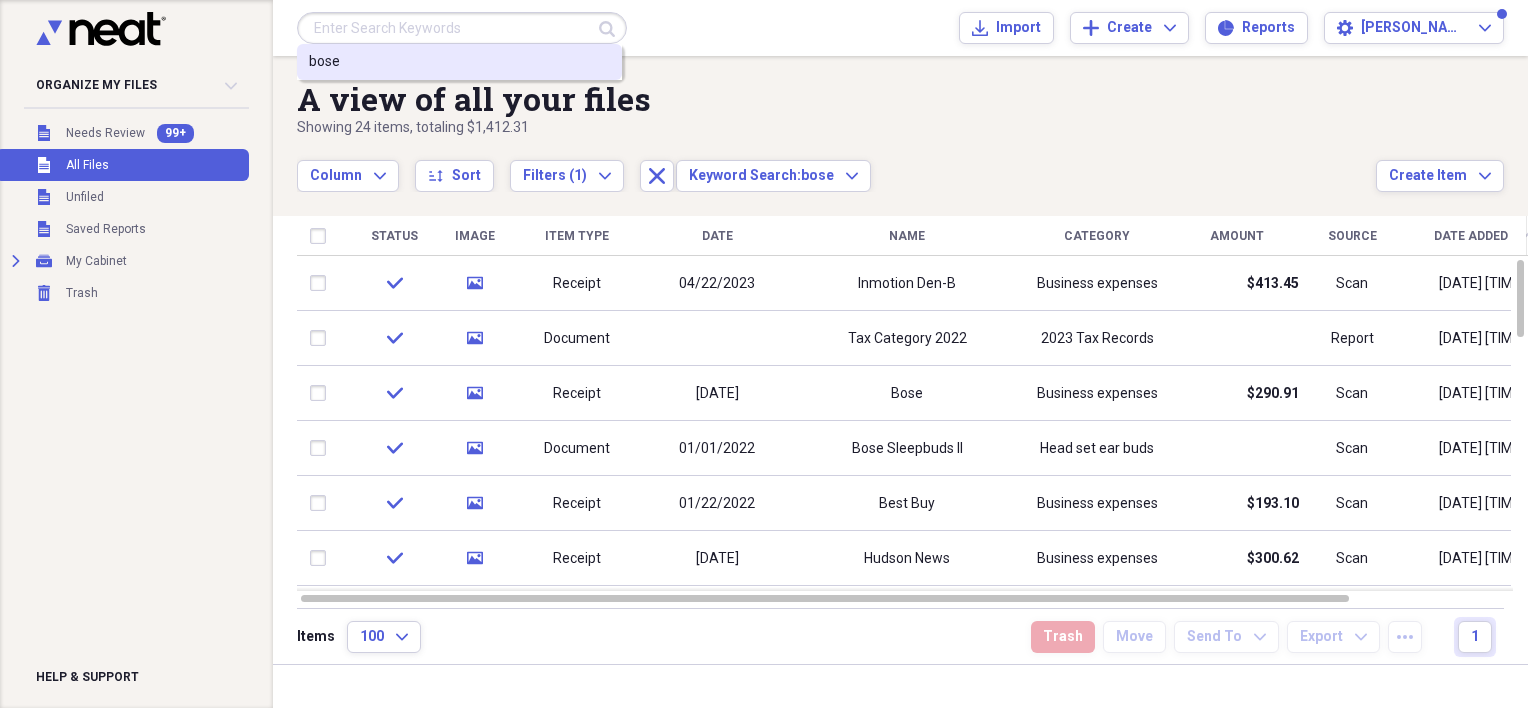 click on "bose" at bounding box center (324, 62) 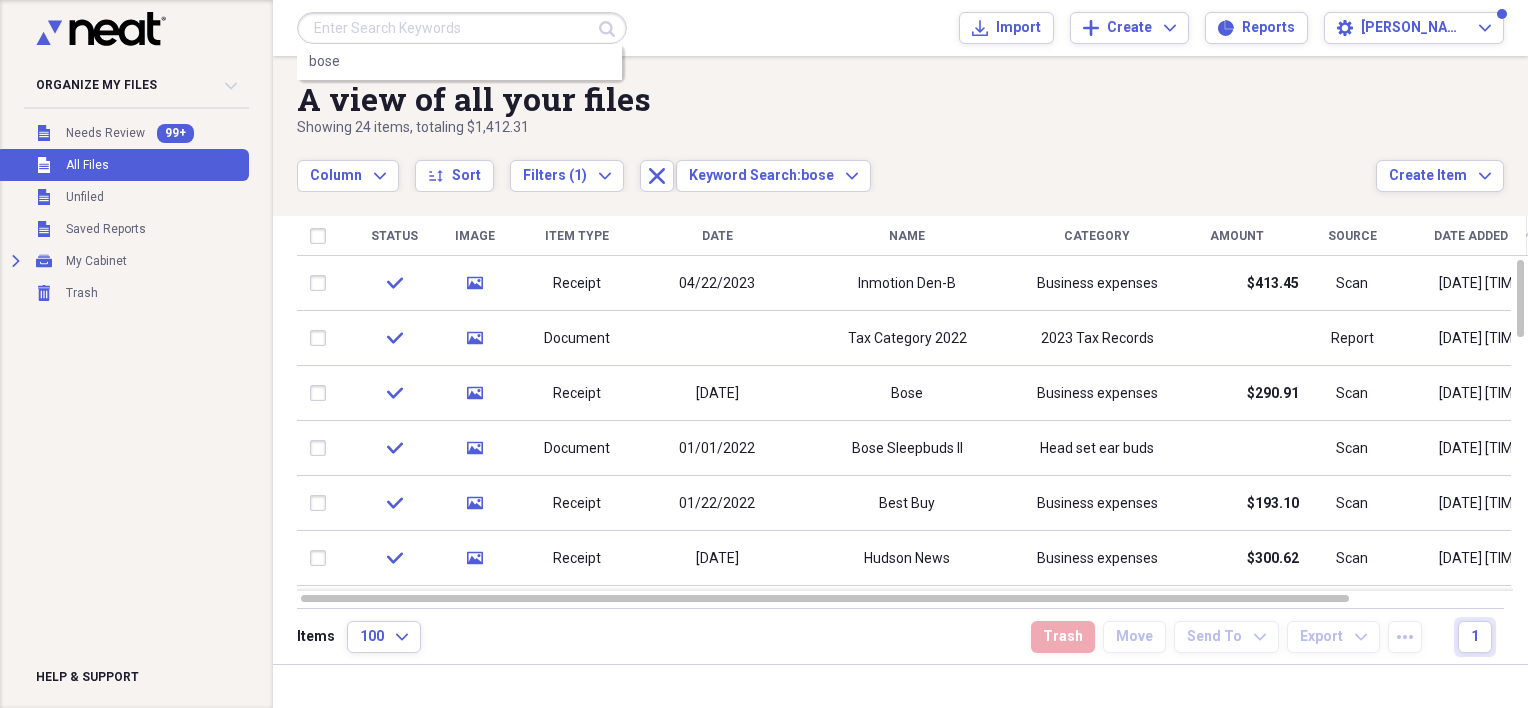 type 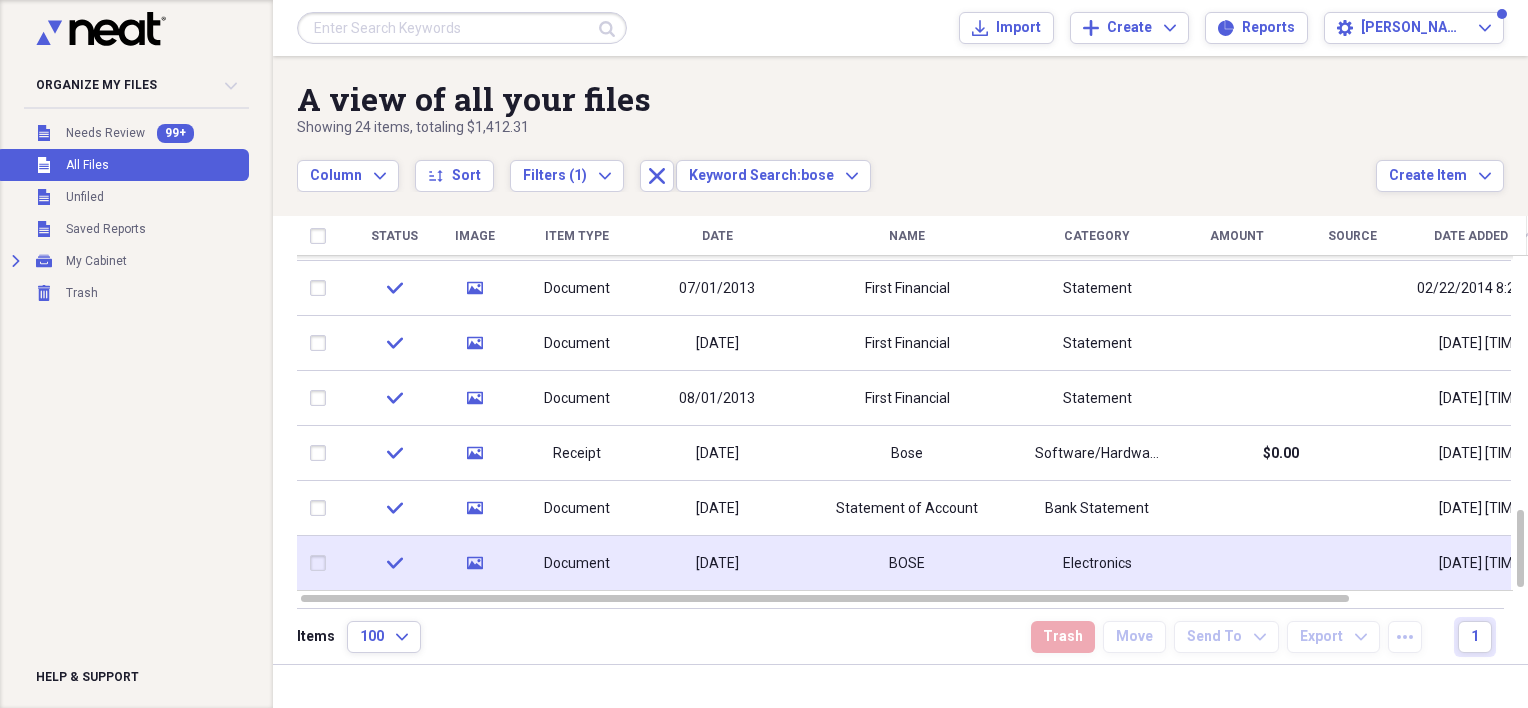 click on "BOSE" at bounding box center (907, 563) 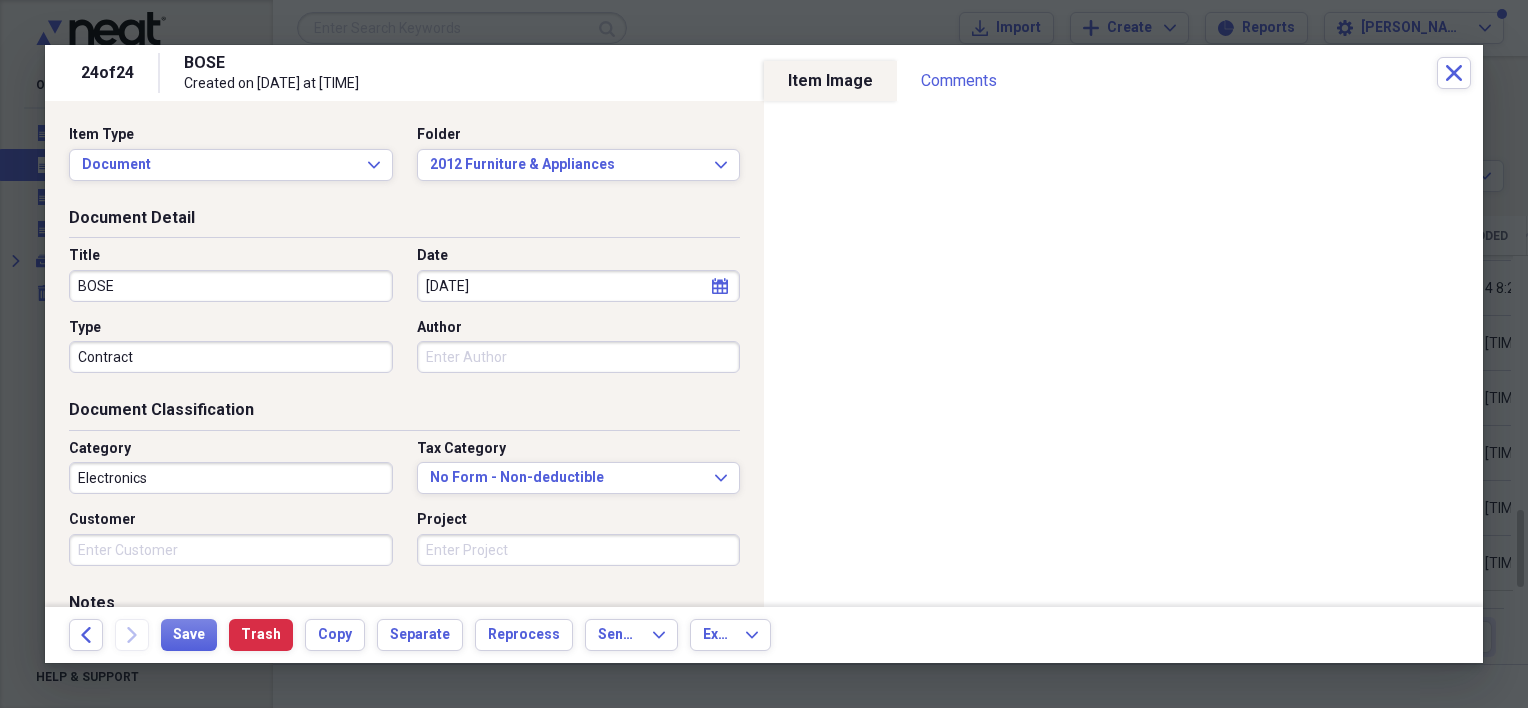 click on "Electronics" at bounding box center [231, 478] 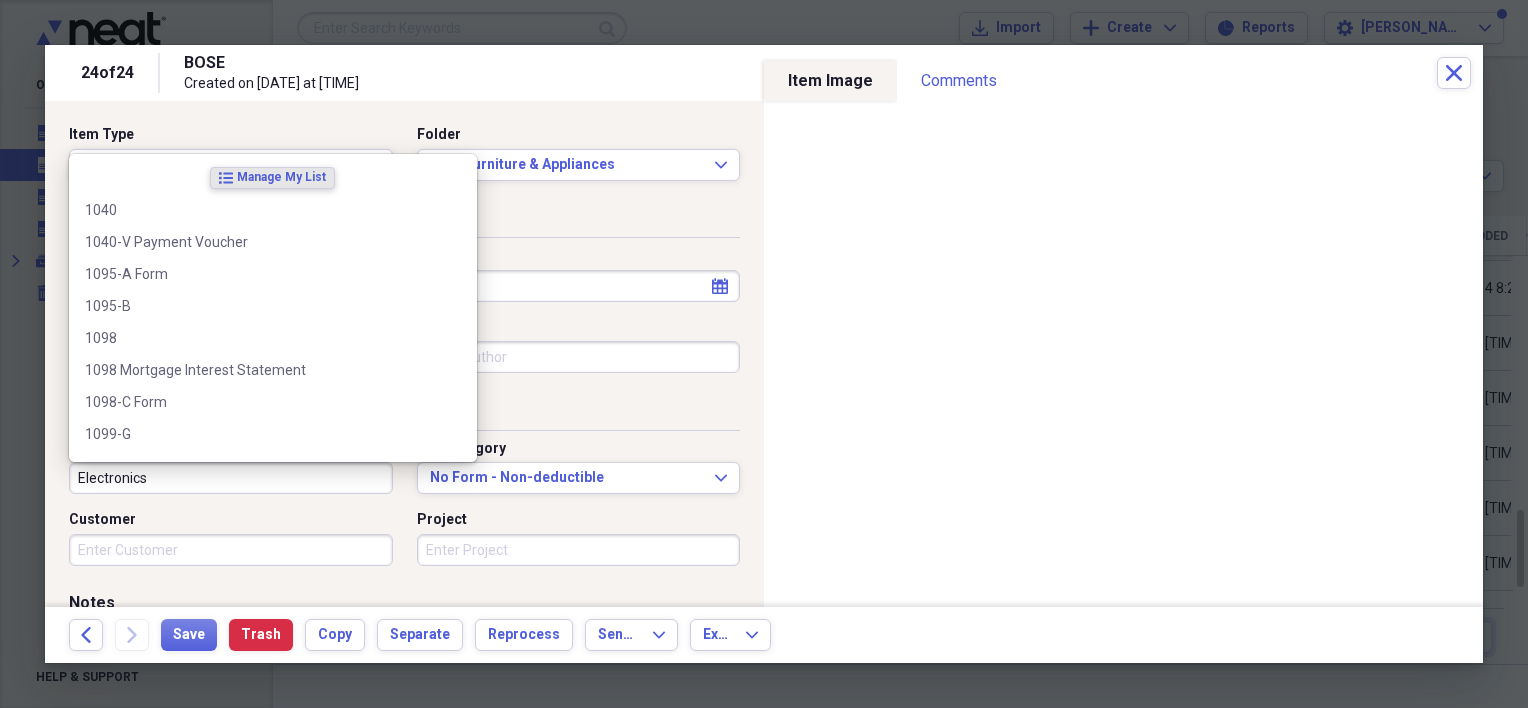 click on "Electronics" at bounding box center [231, 478] 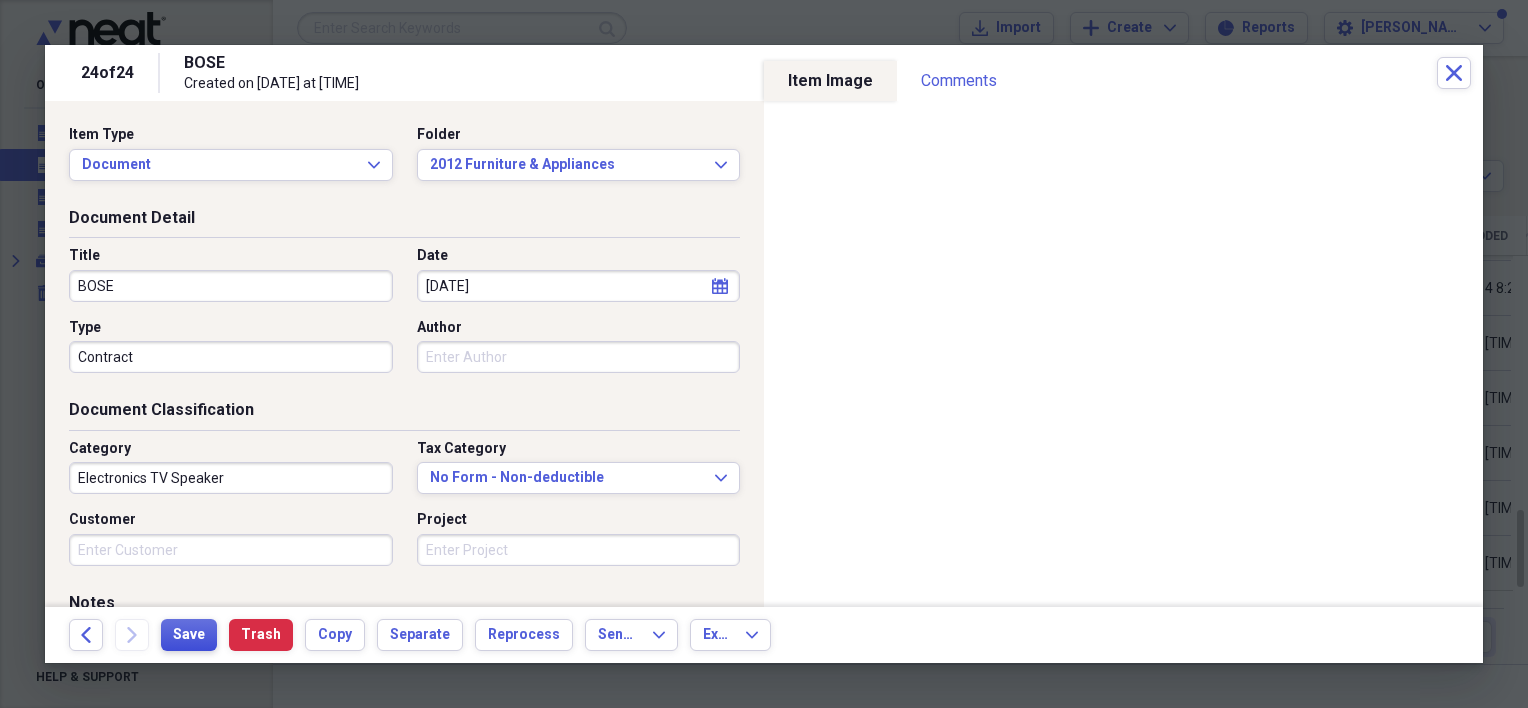 type on "Electronics TV Speaker" 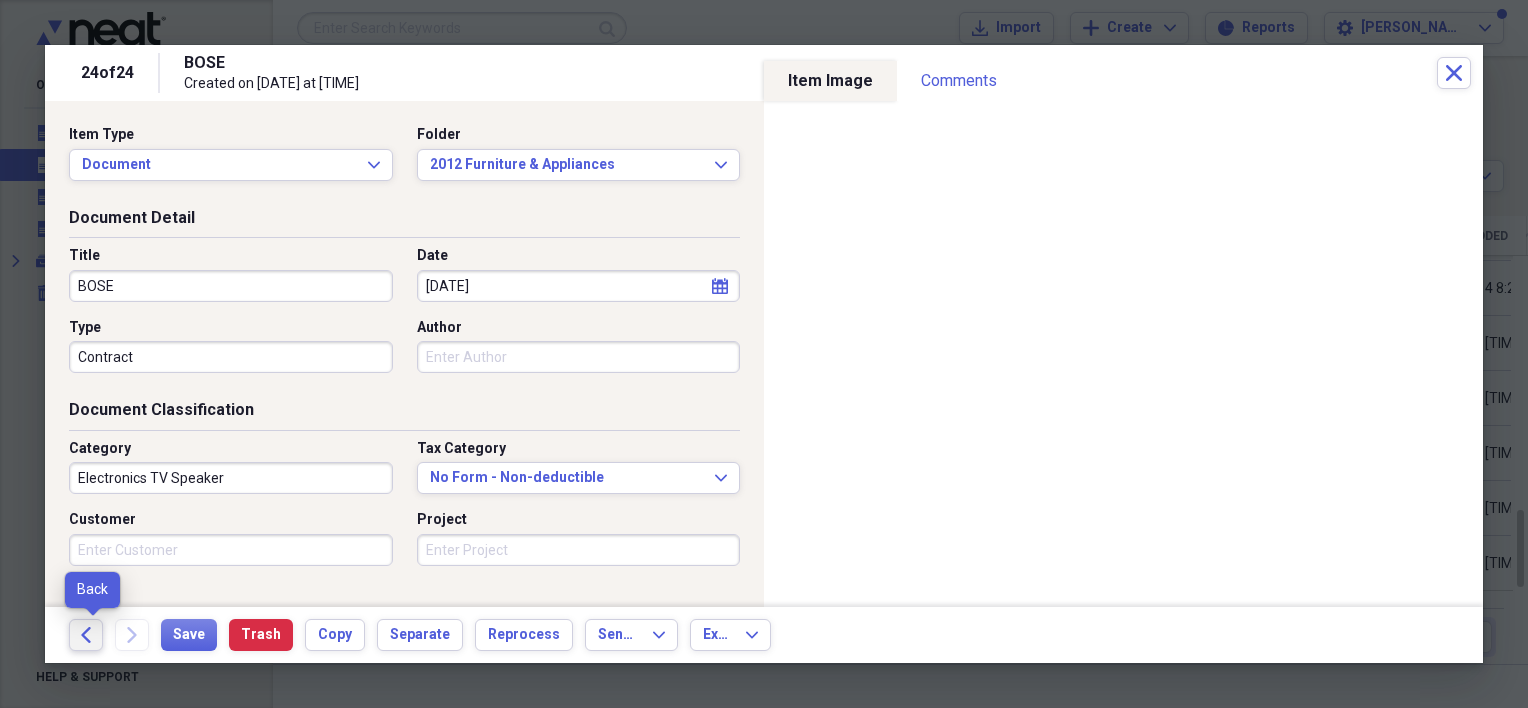 click 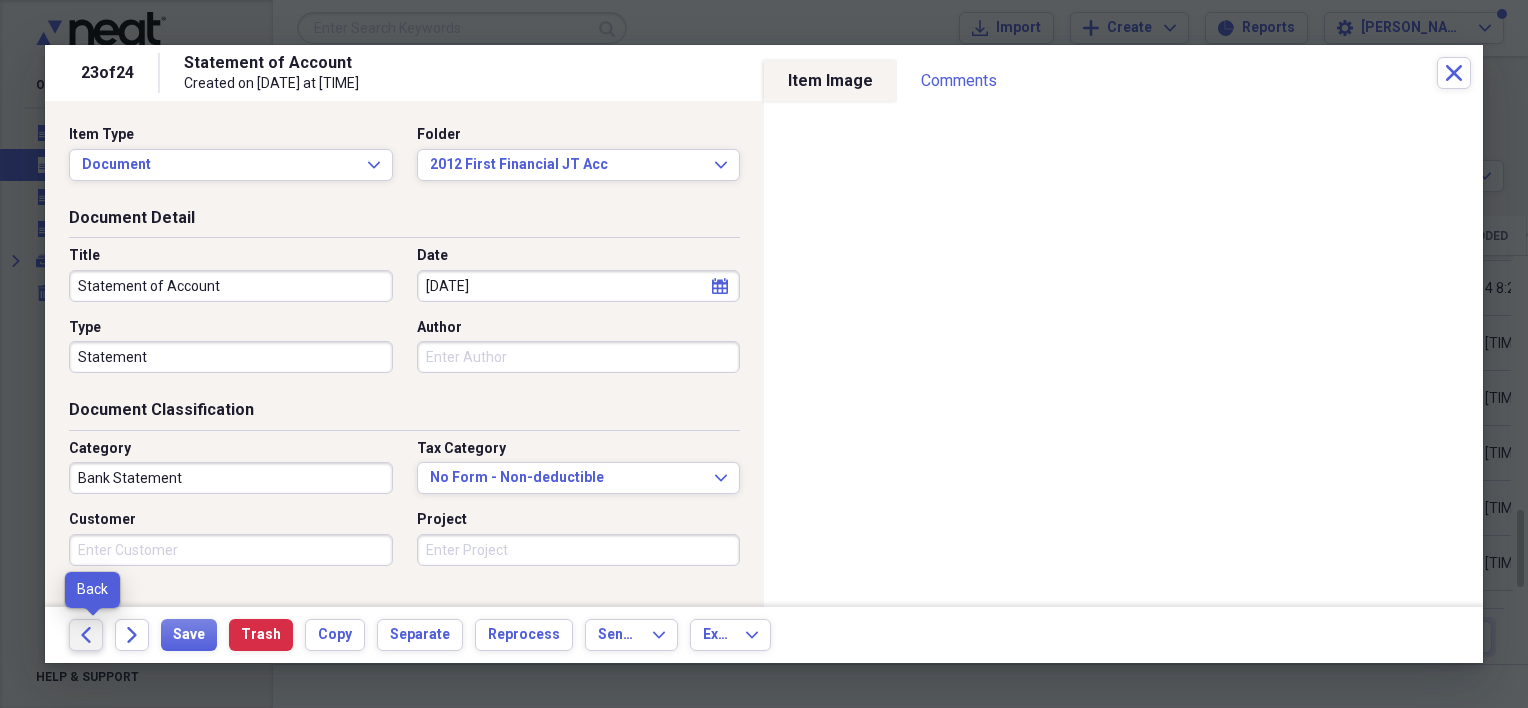 click on "Back" 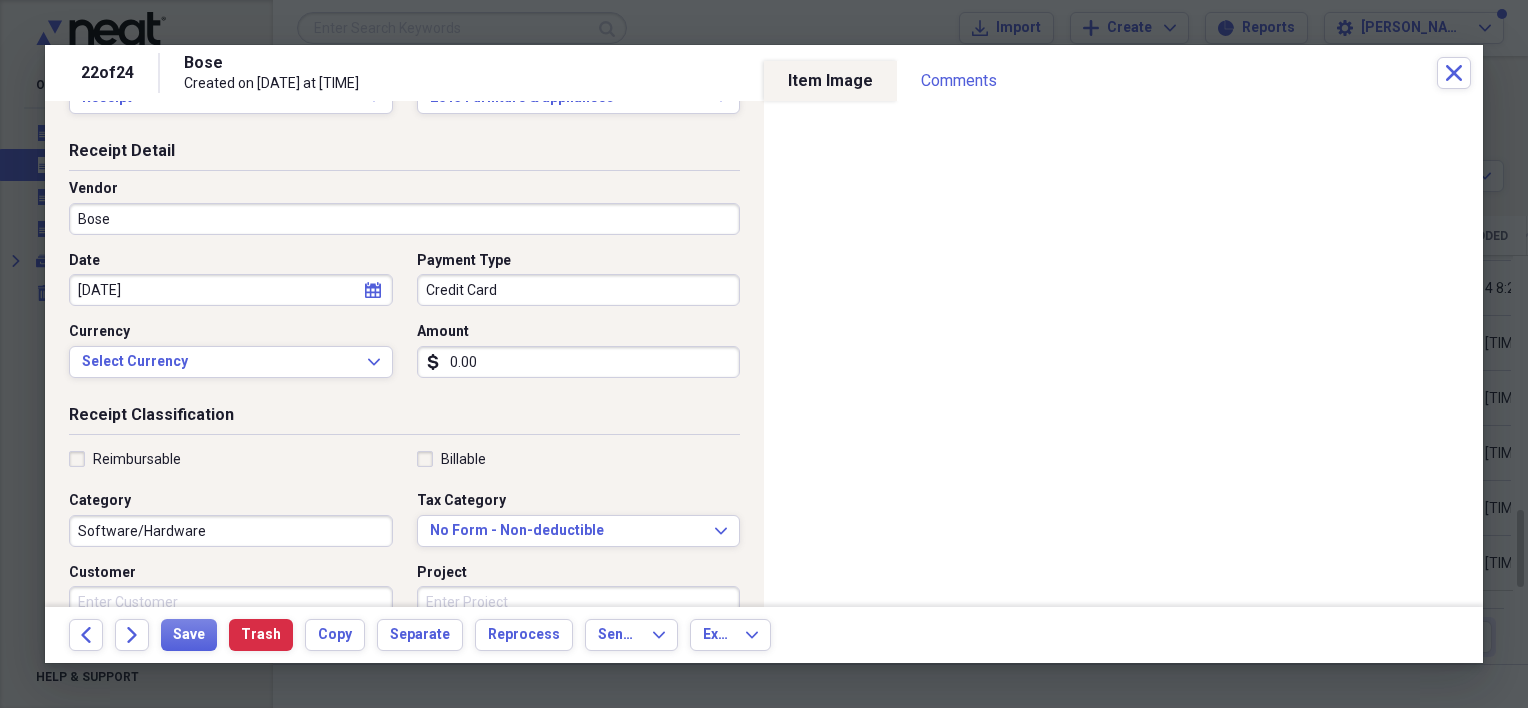 scroll, scrollTop: 100, scrollLeft: 0, axis: vertical 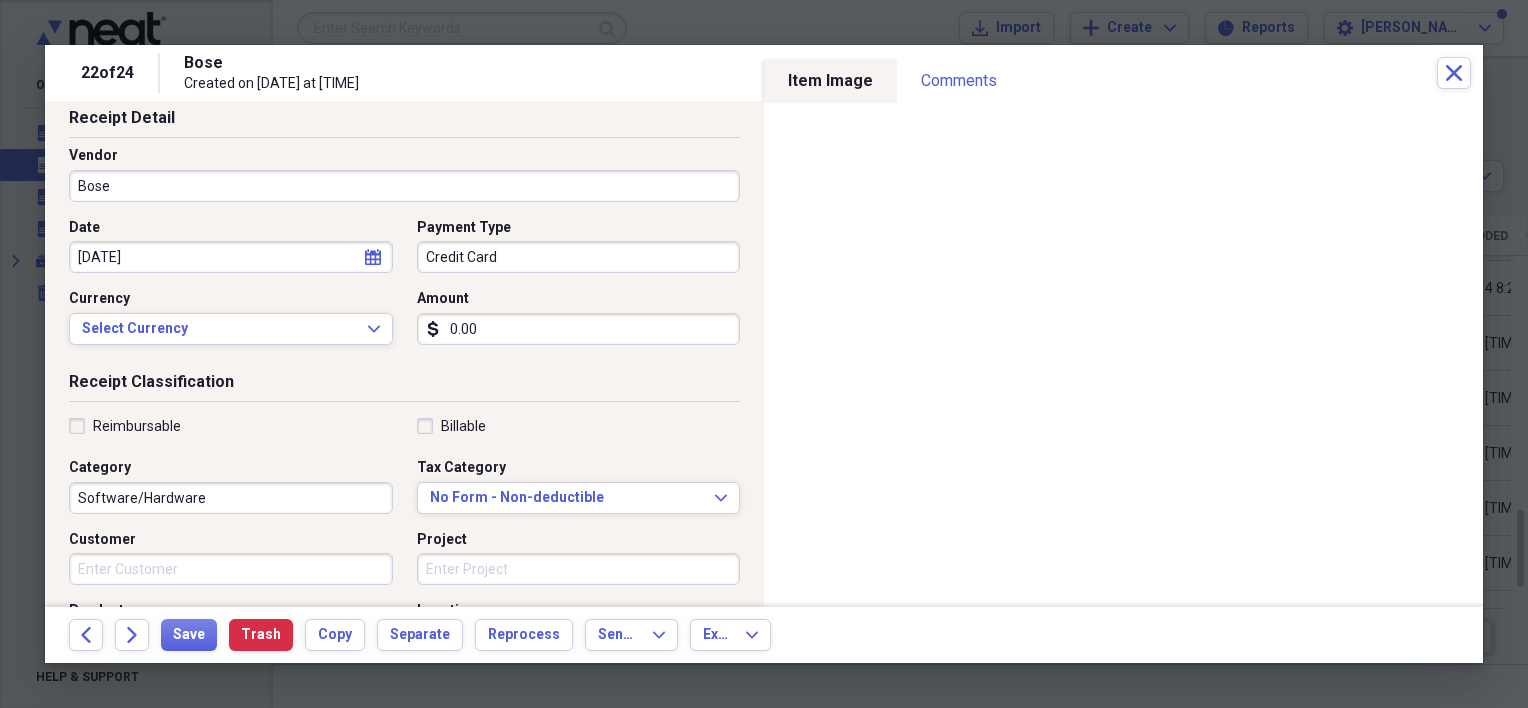click on "Software/Hardware" at bounding box center [231, 498] 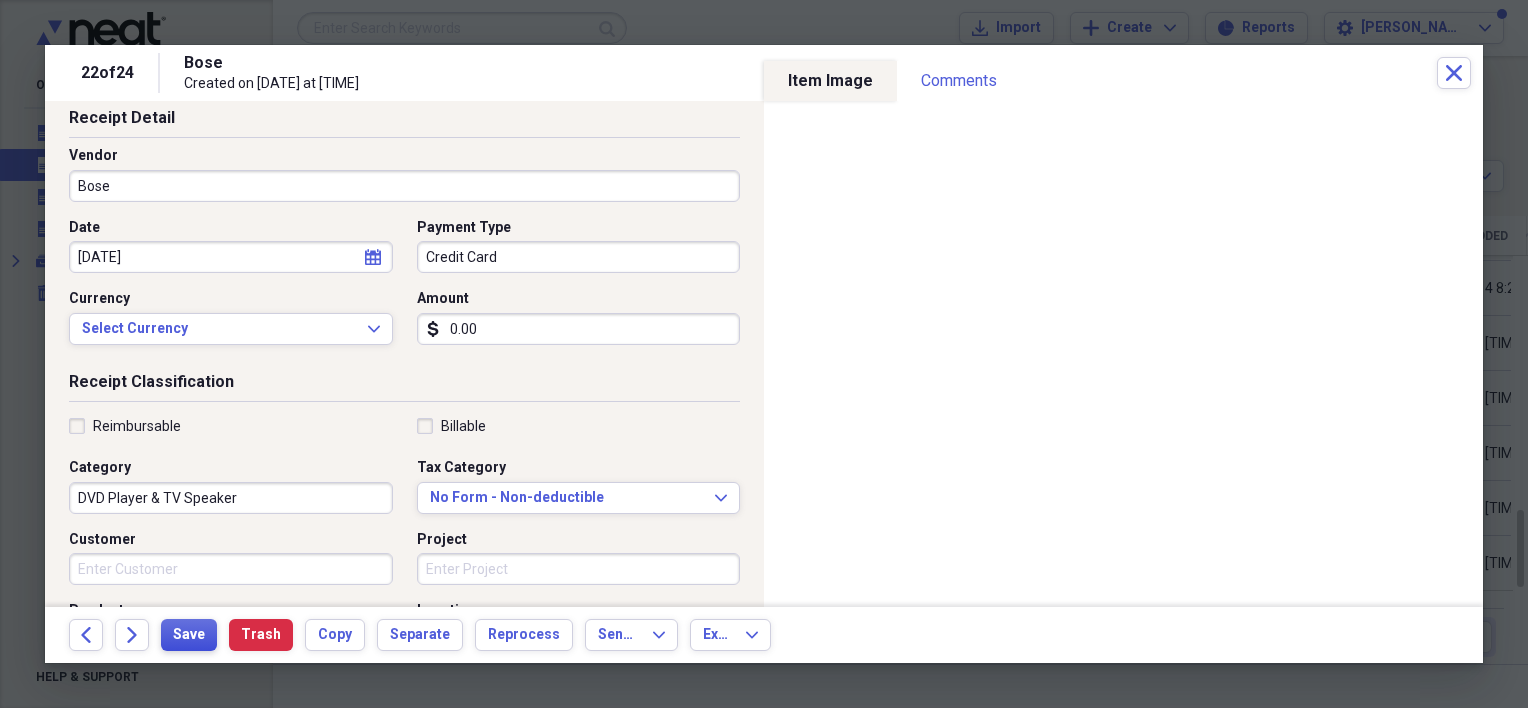 type on "DVD Player & TV Speaker" 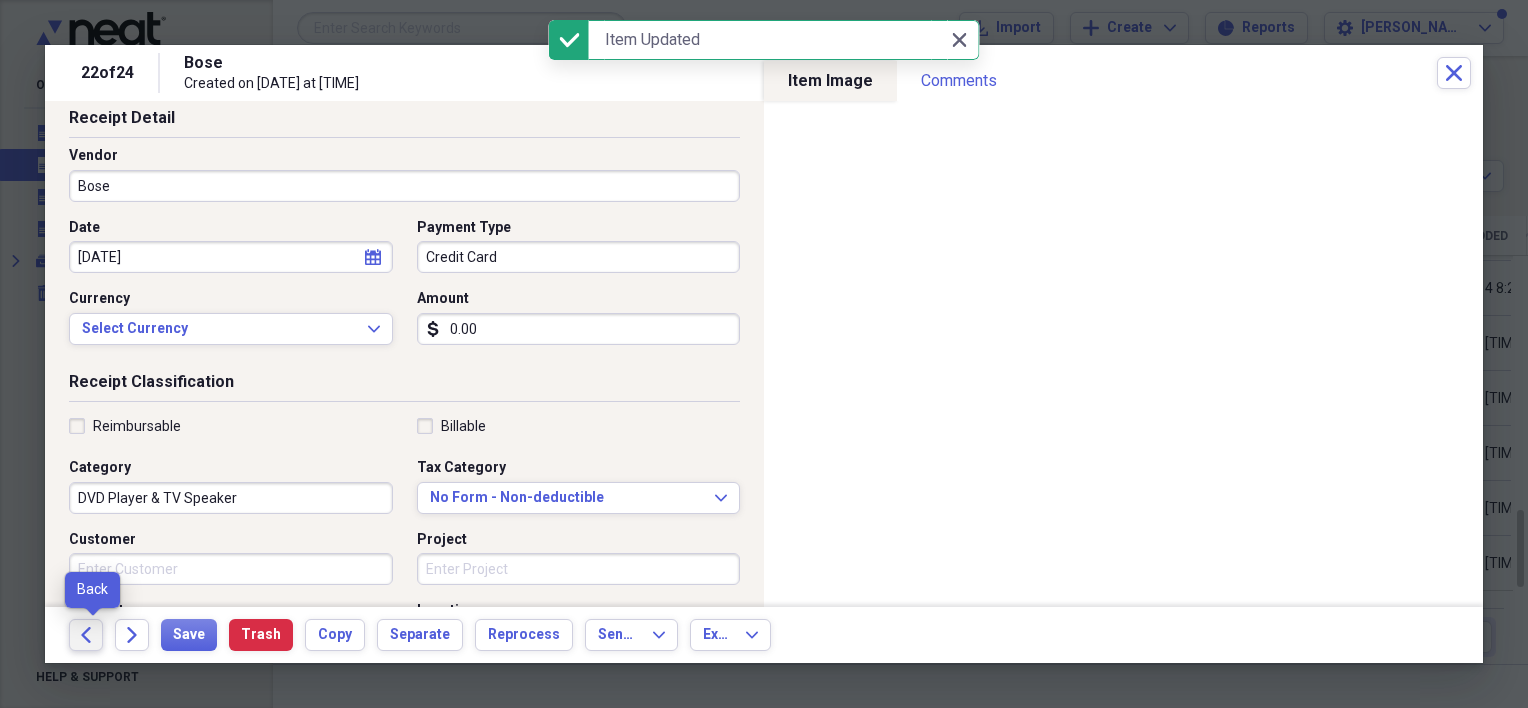click on "Back" 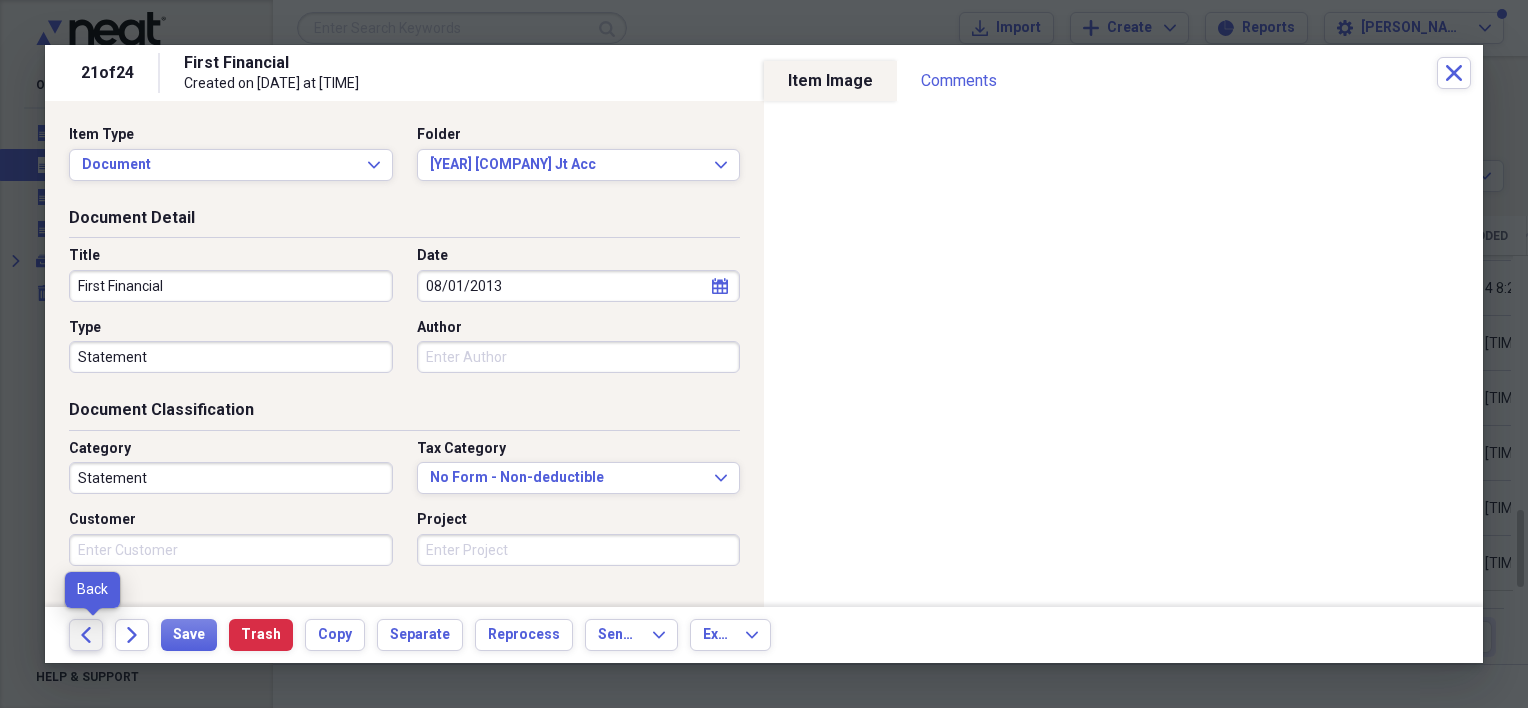 click on "Back" 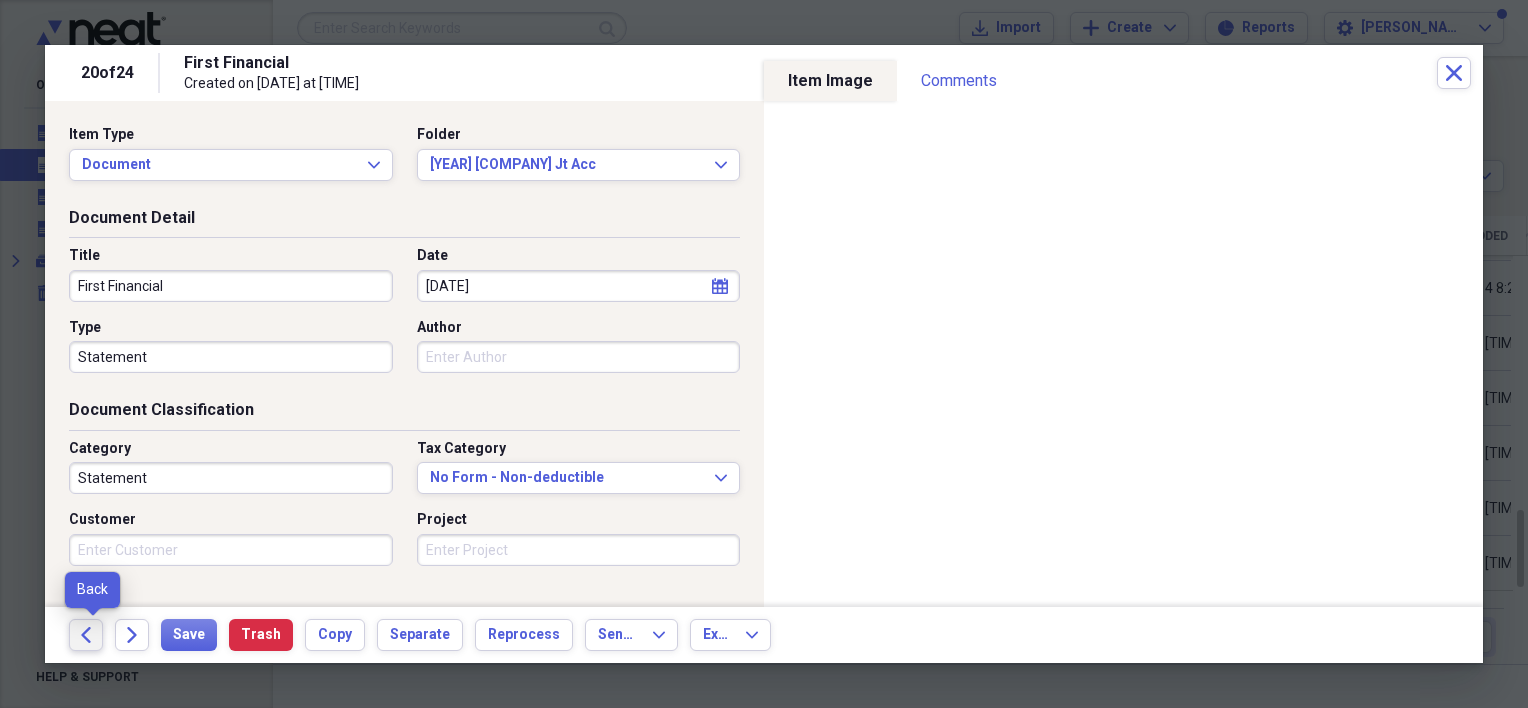 click on "Back" 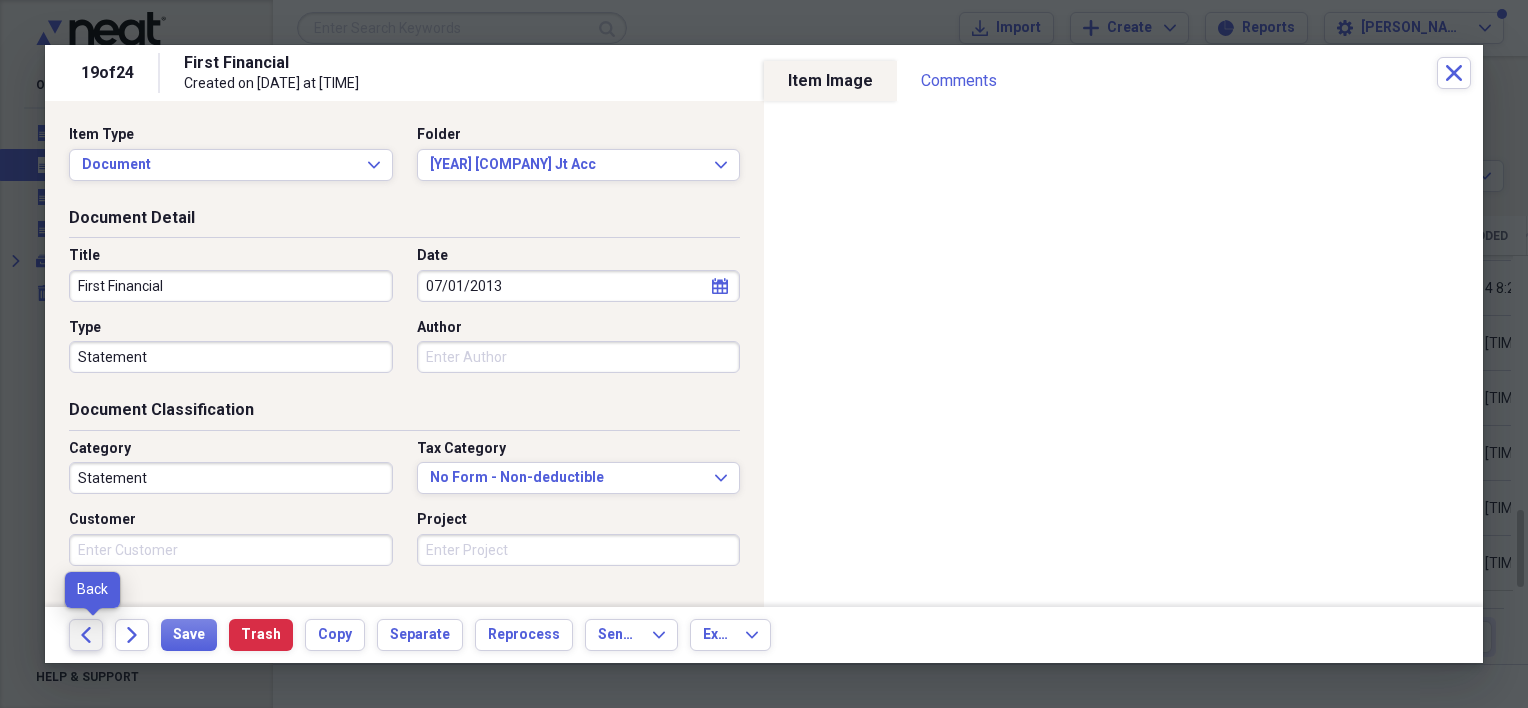 click on "Back" 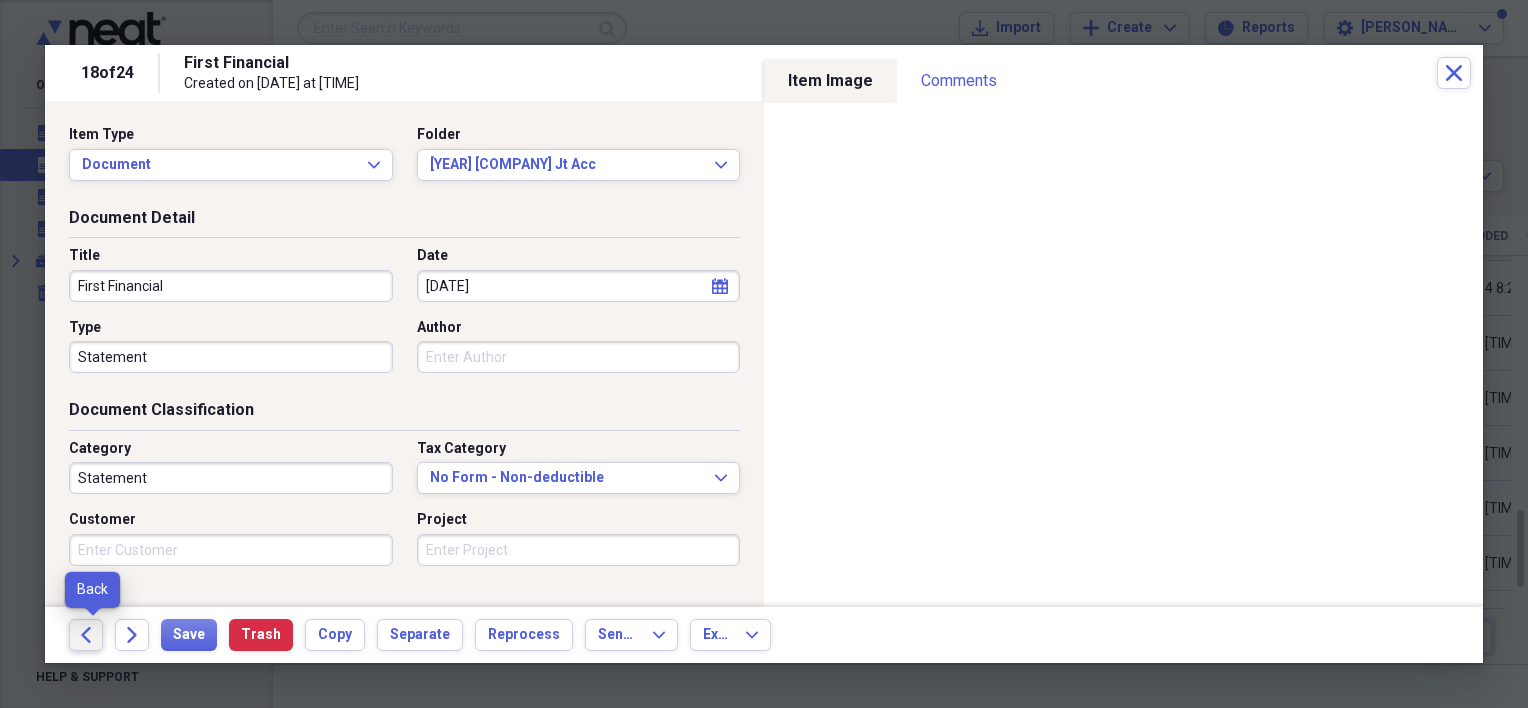 click on "Back" 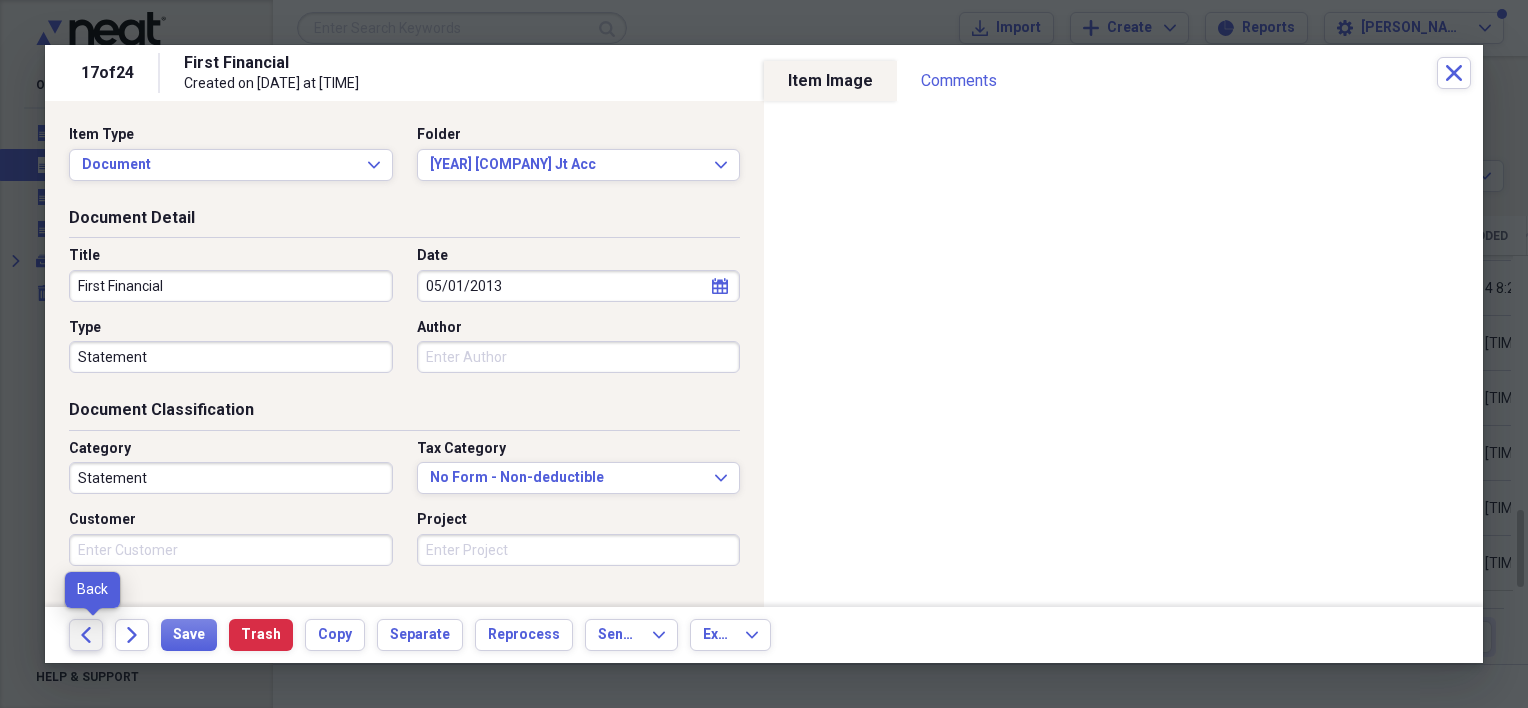 click on "Back" 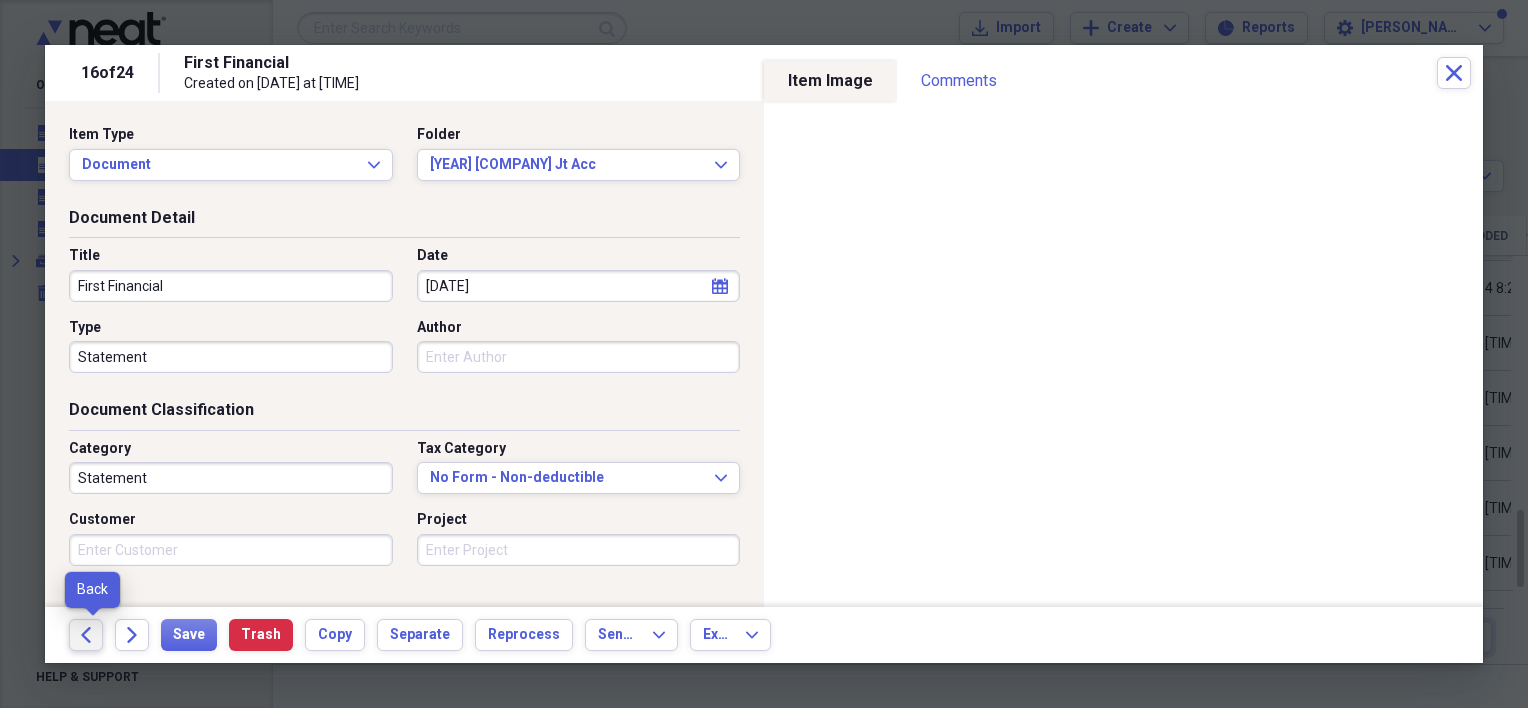 click on "Back" 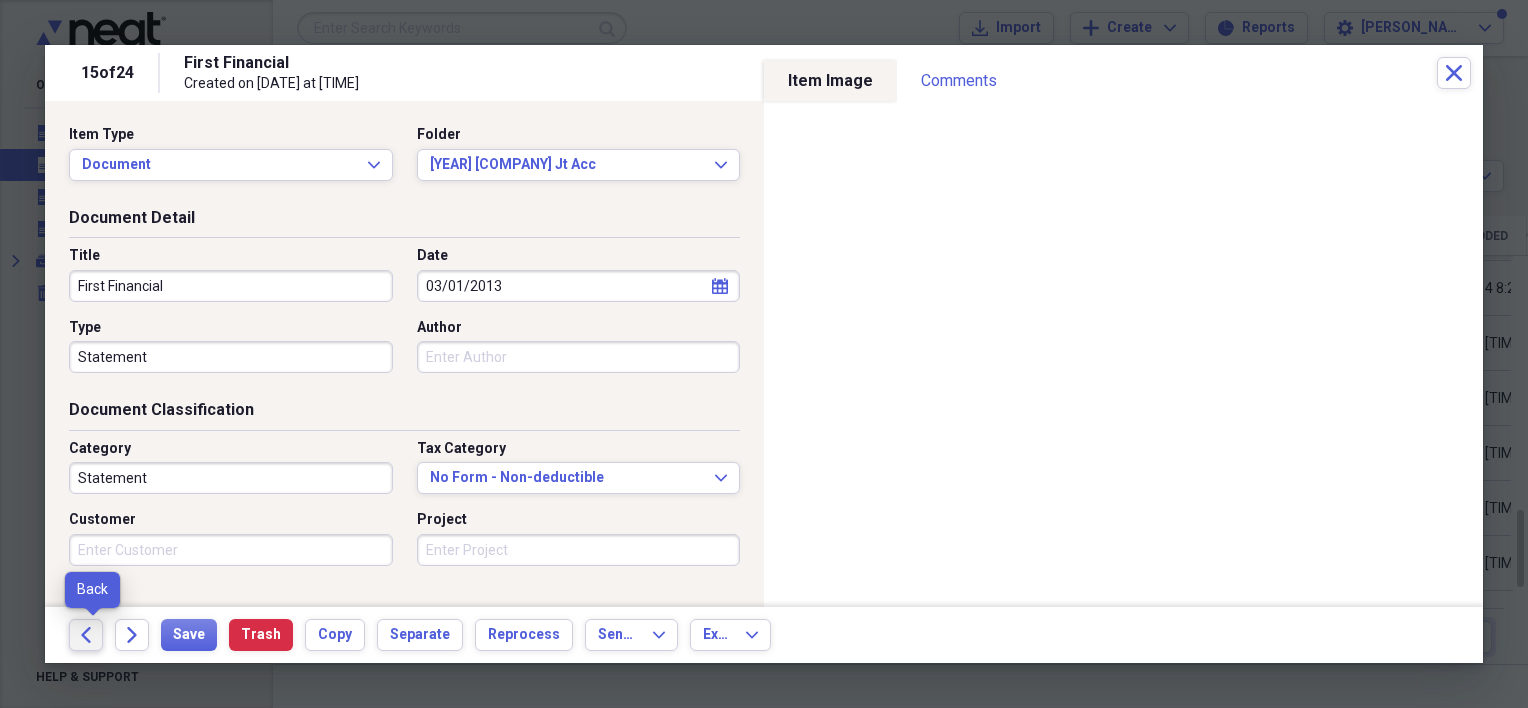 click 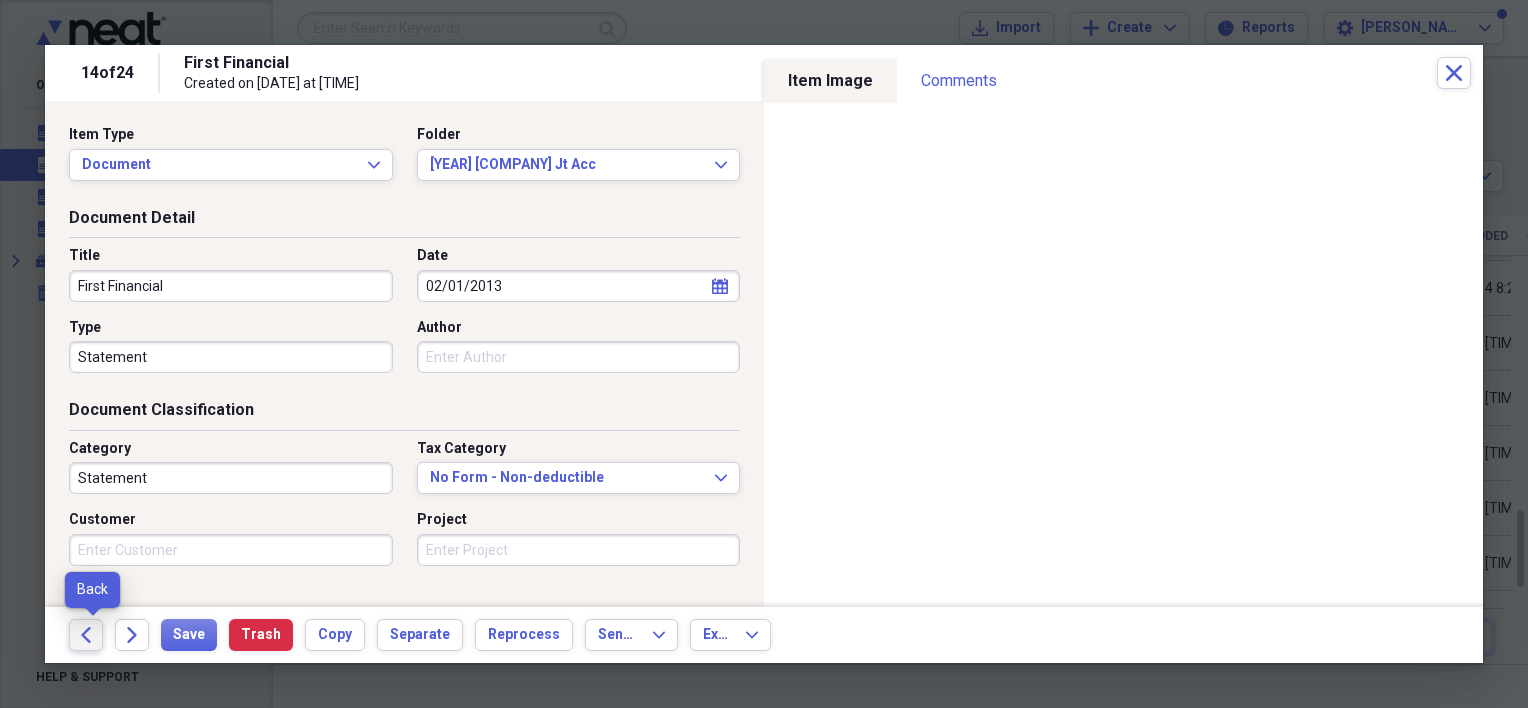 click 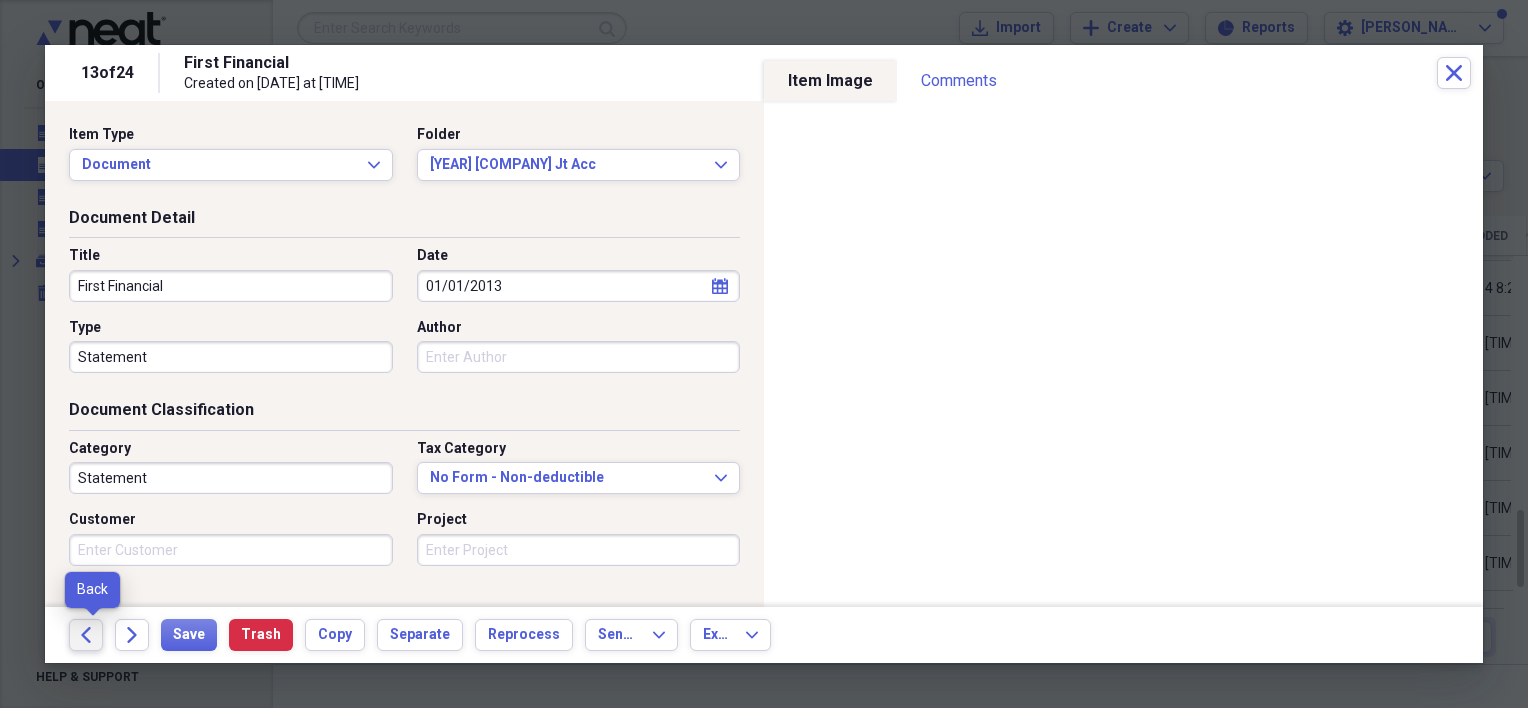 click 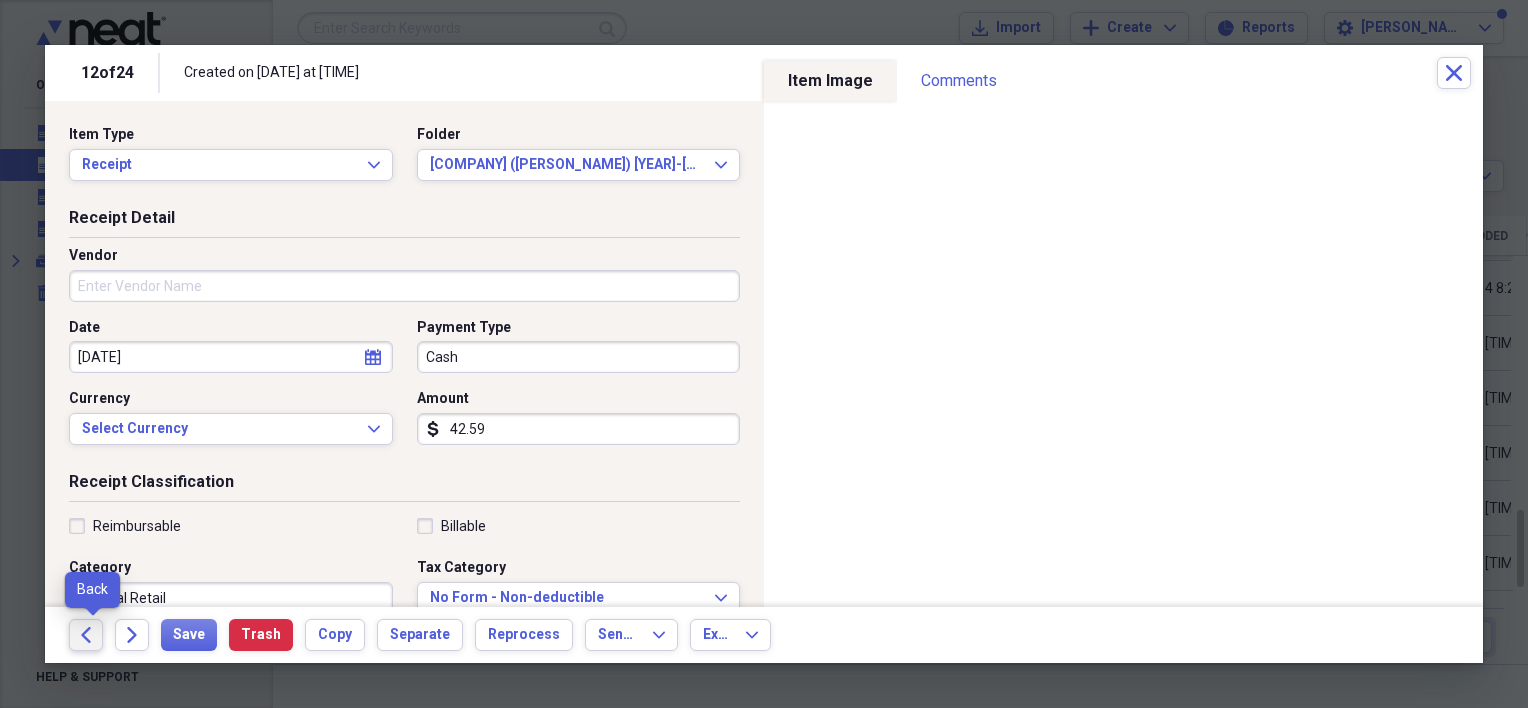 click 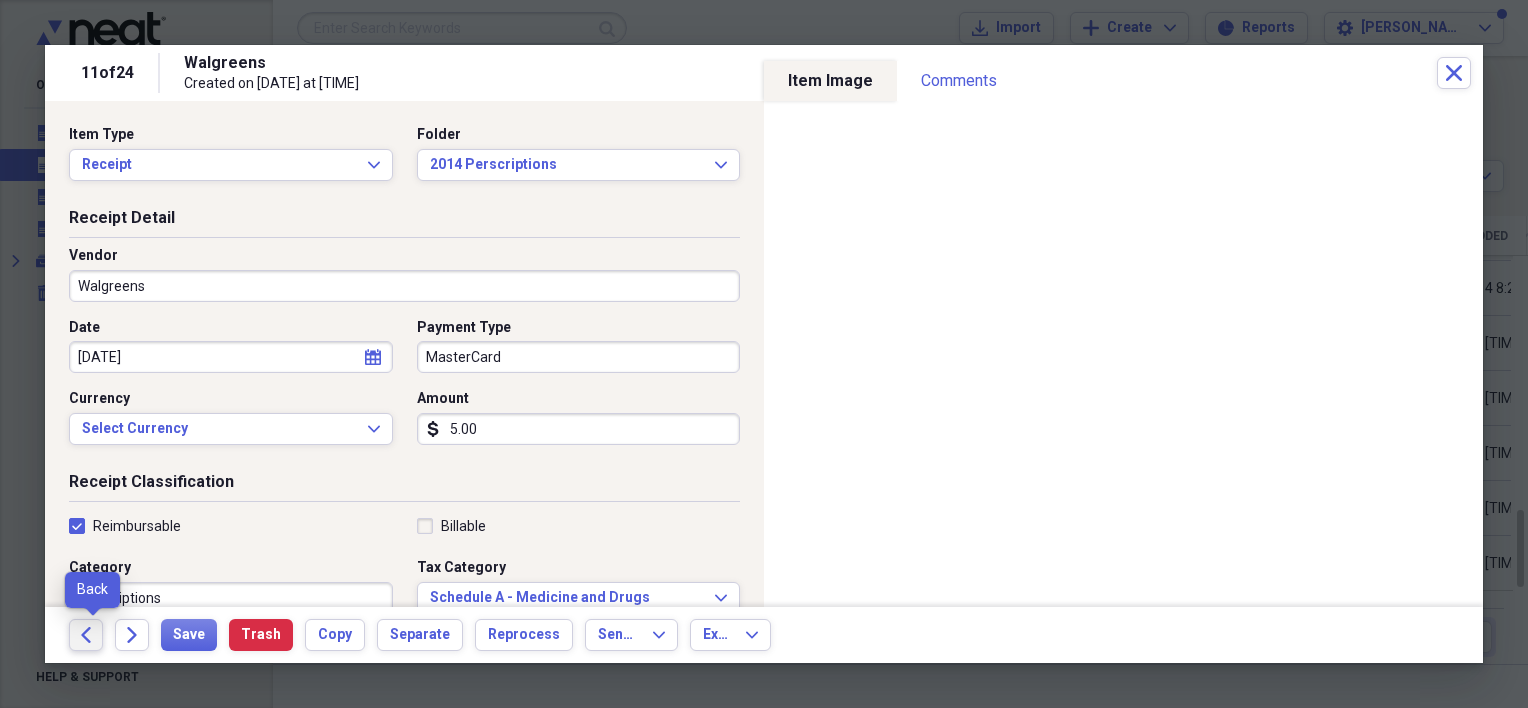click 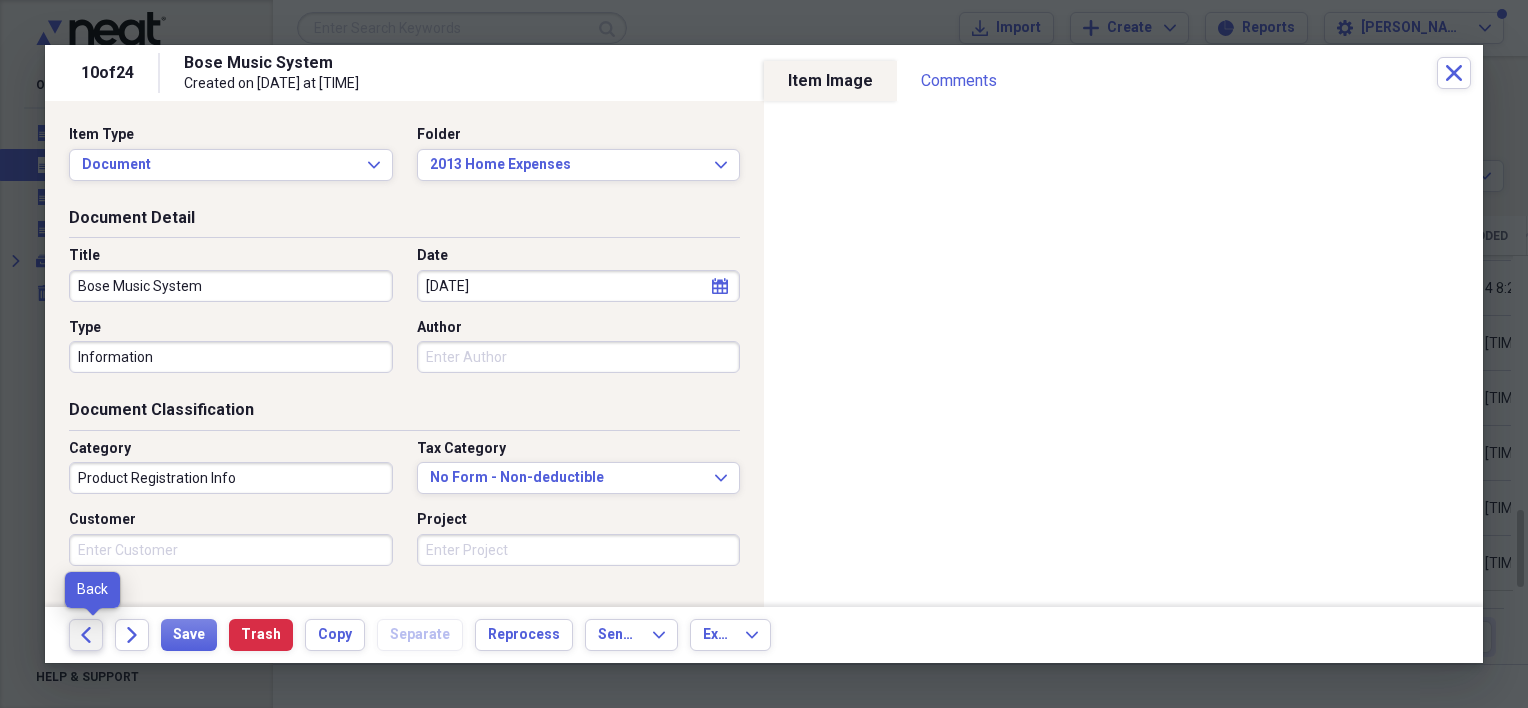 click on "Back" 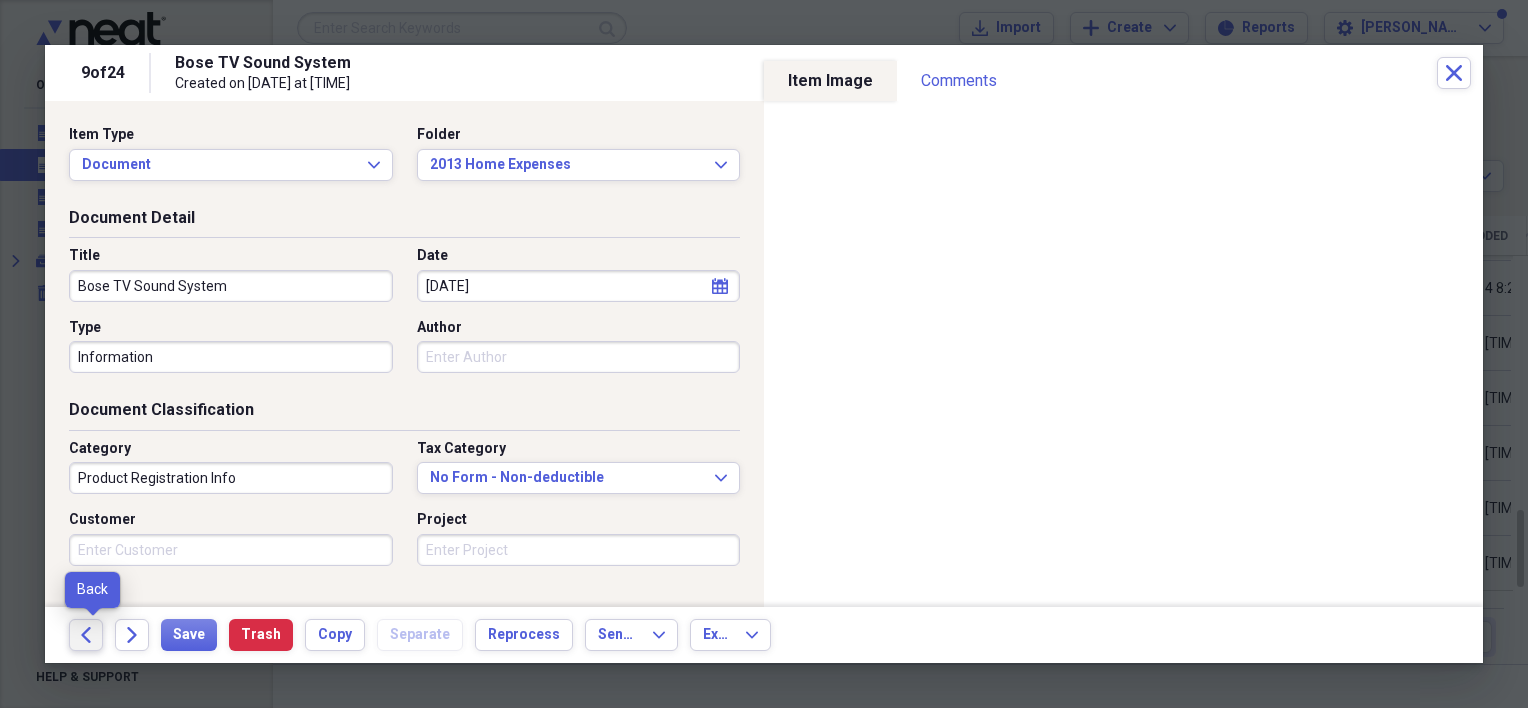 click 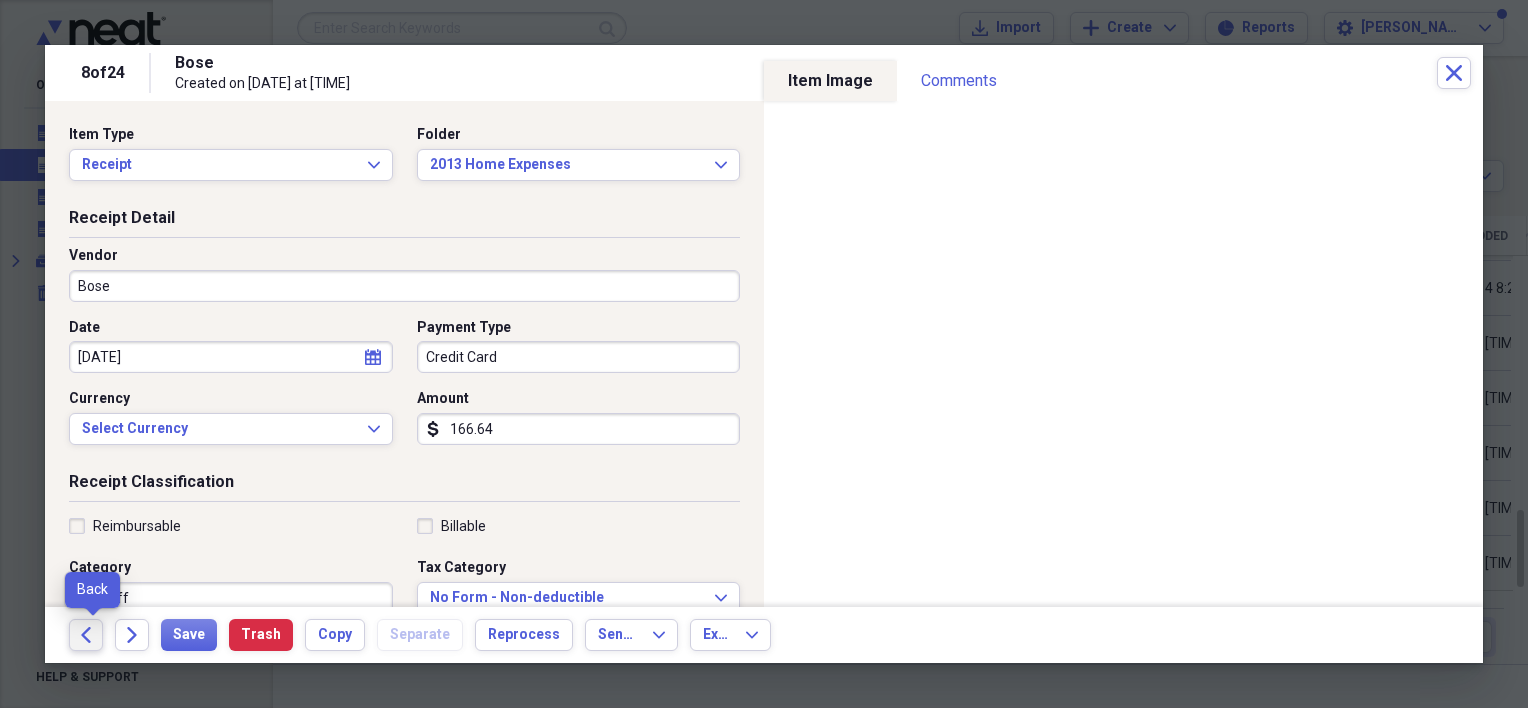 click on "Back" 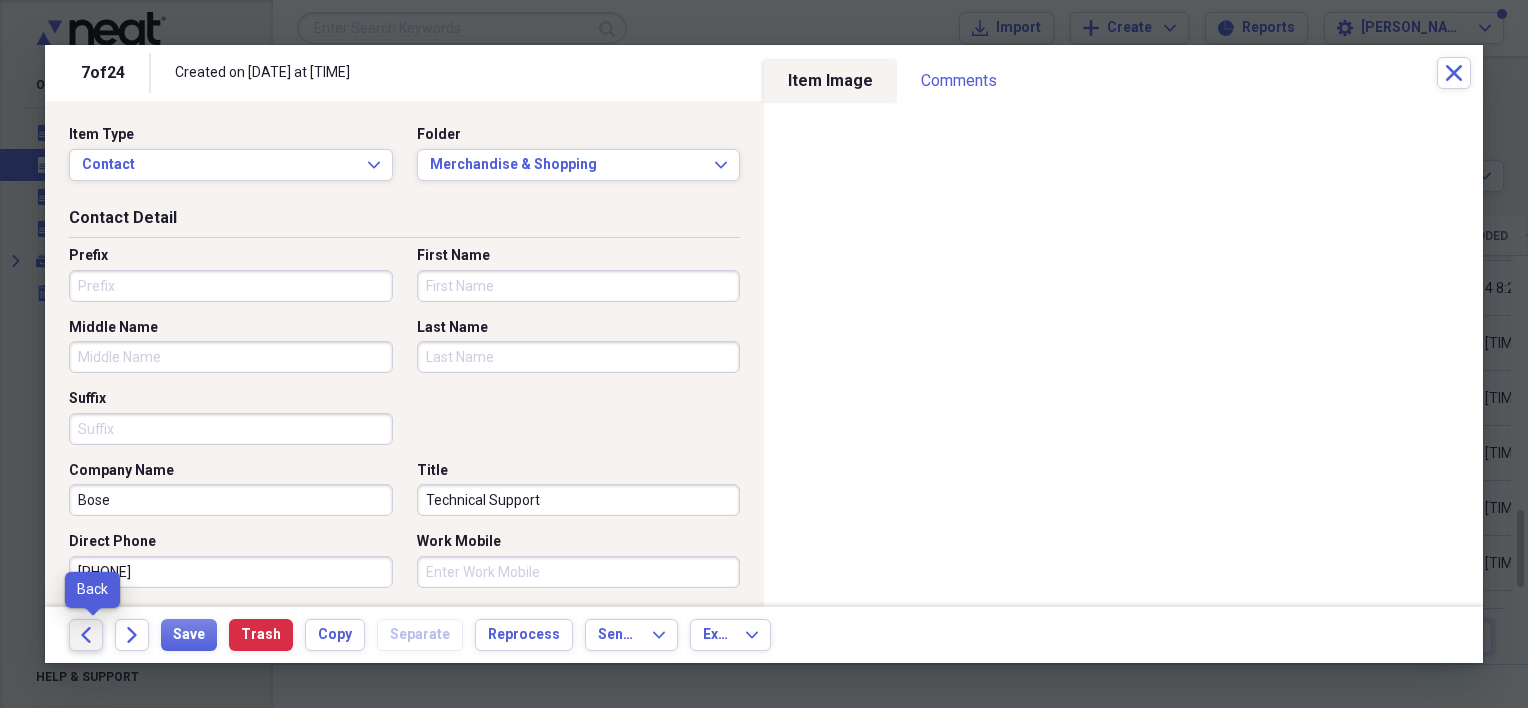 click on "Back" at bounding box center (86, 635) 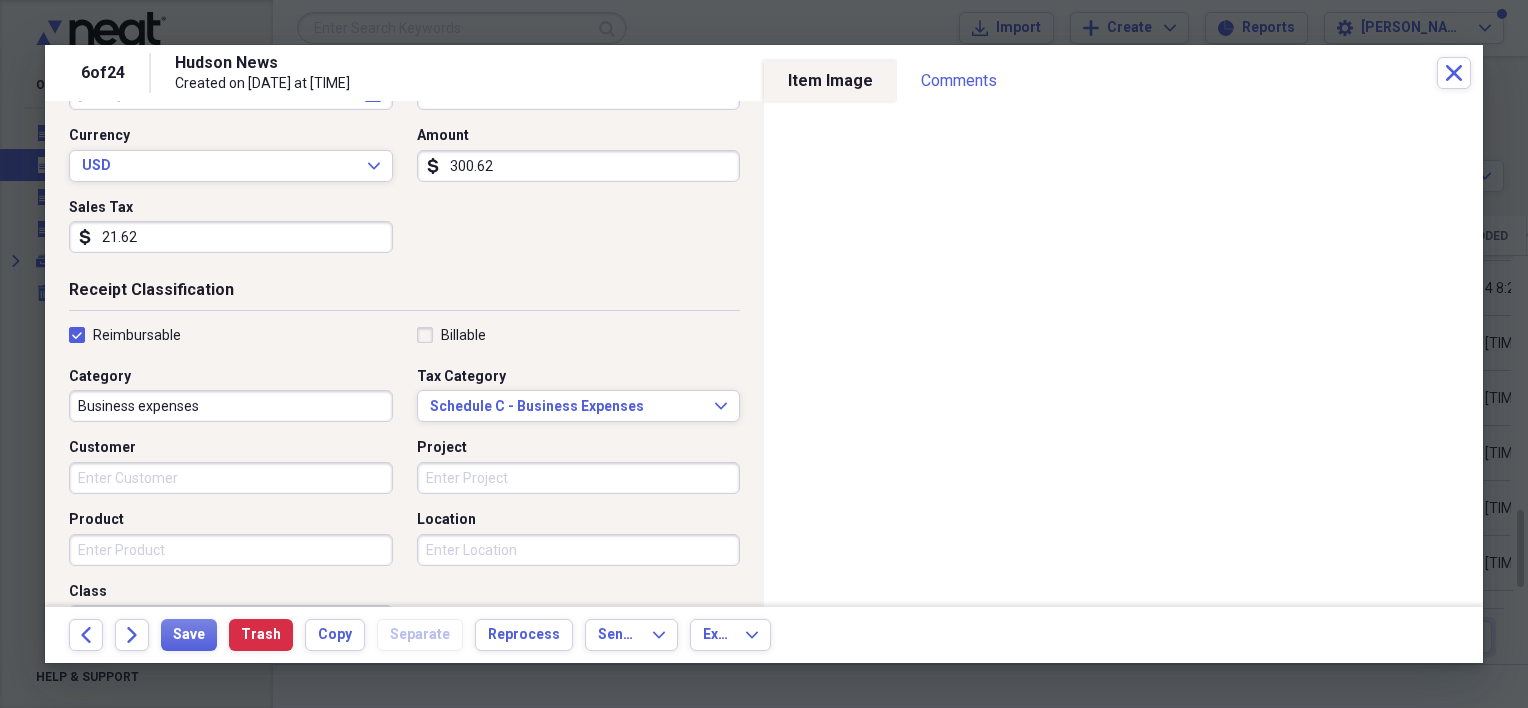scroll, scrollTop: 300, scrollLeft: 0, axis: vertical 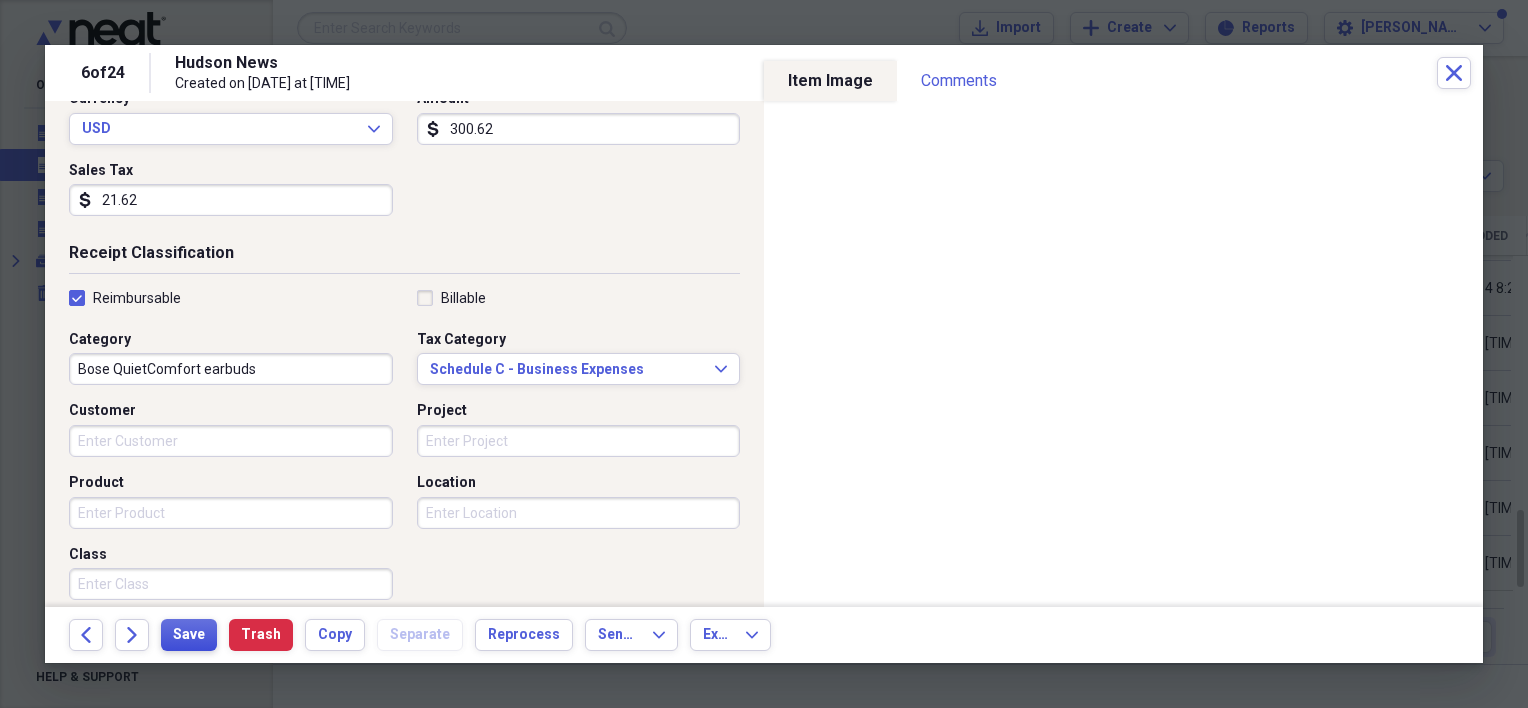 type on "Bose QuietComfort earbuds" 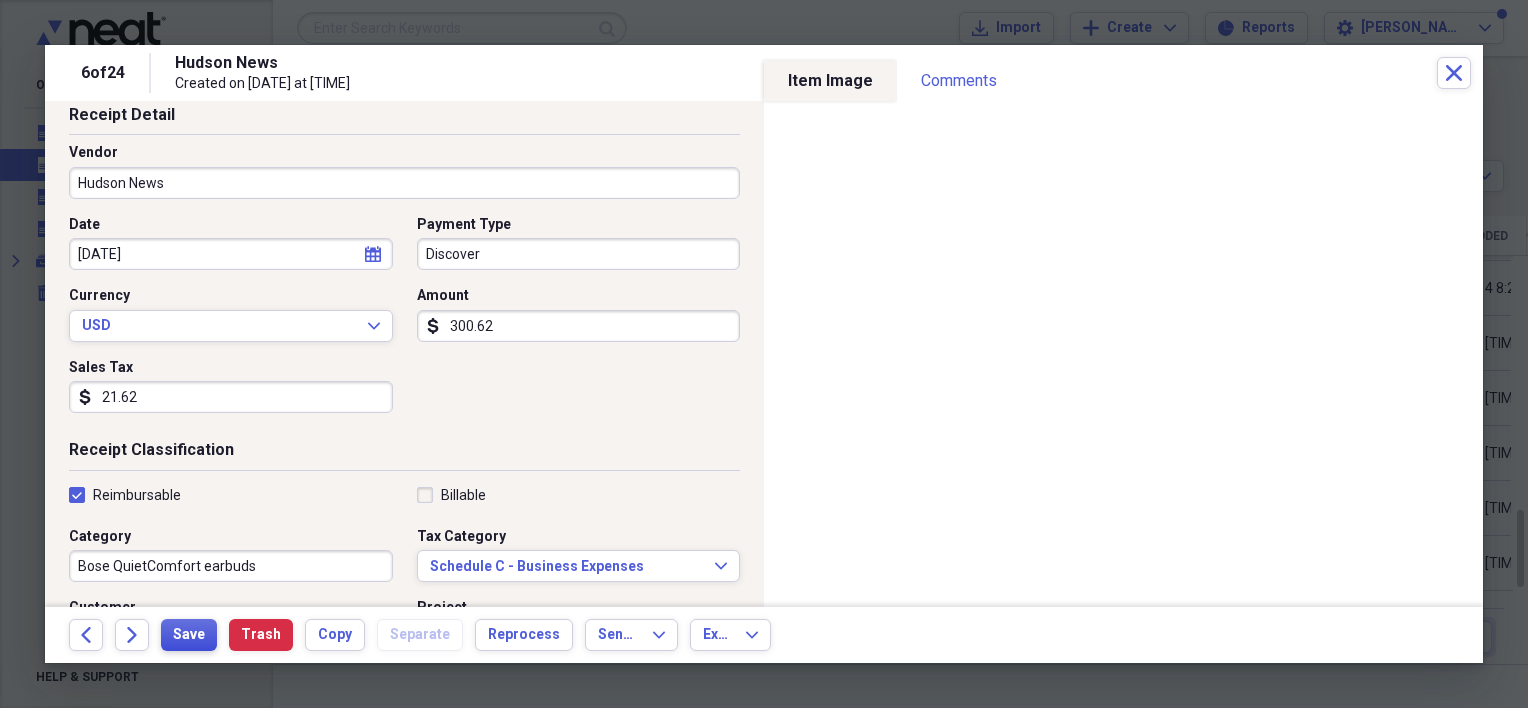 scroll, scrollTop: 13, scrollLeft: 0, axis: vertical 